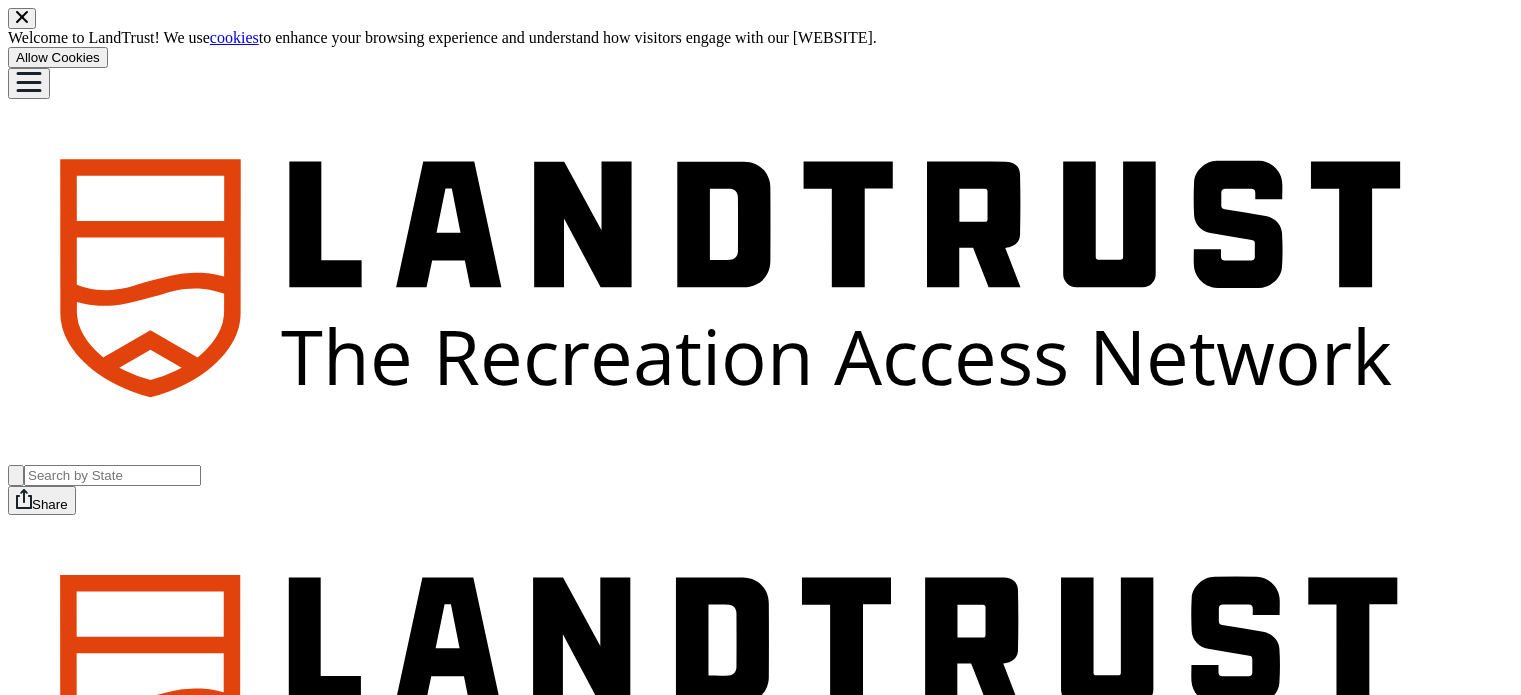 scroll, scrollTop: 0, scrollLeft: 0, axis: both 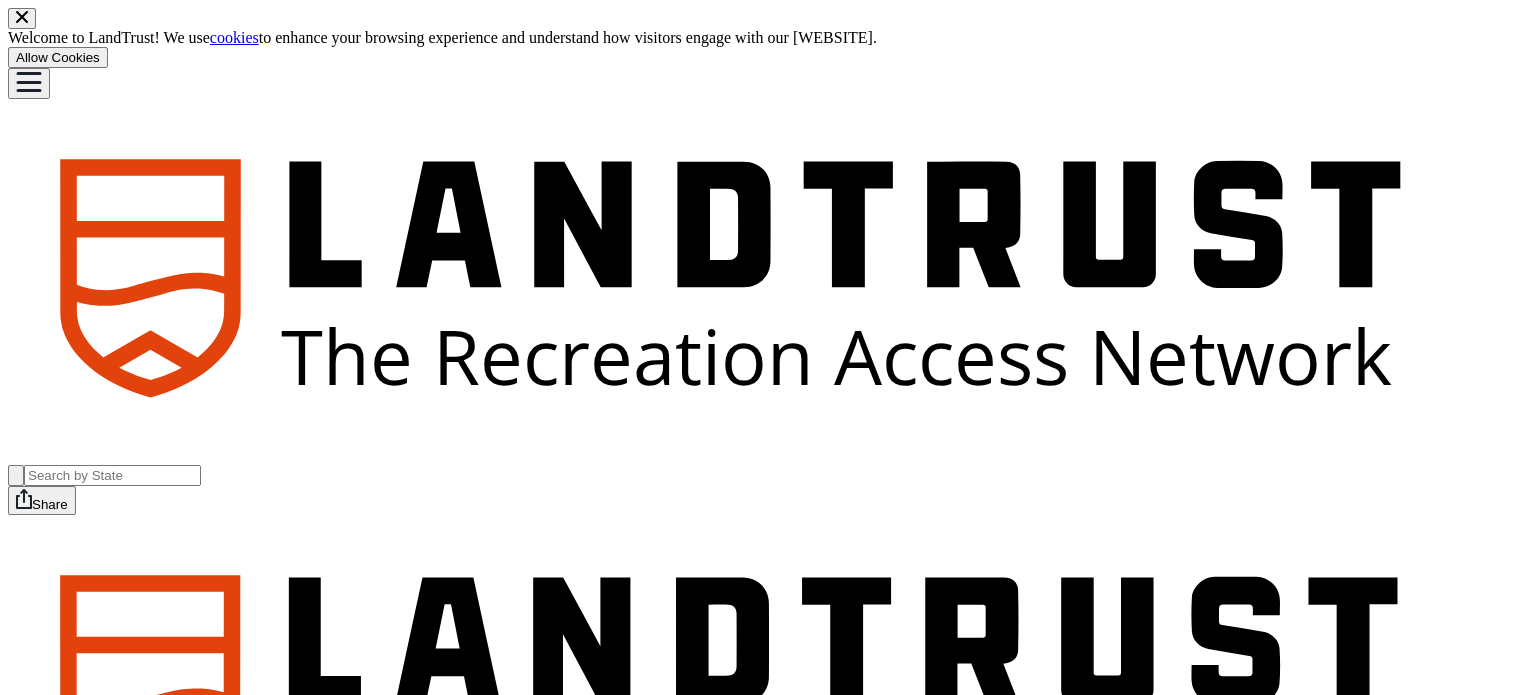 click at bounding box center [22, 18] 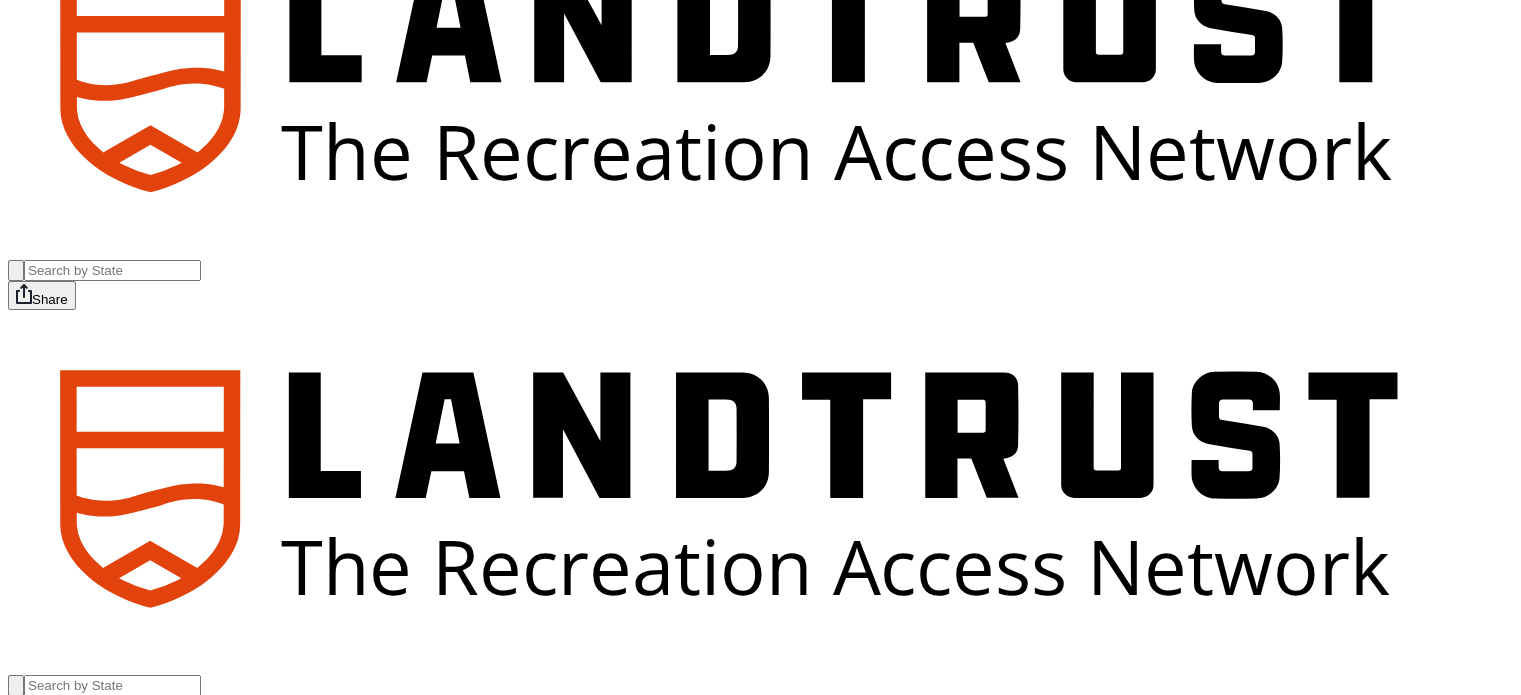 scroll, scrollTop: 100, scrollLeft: 0, axis: vertical 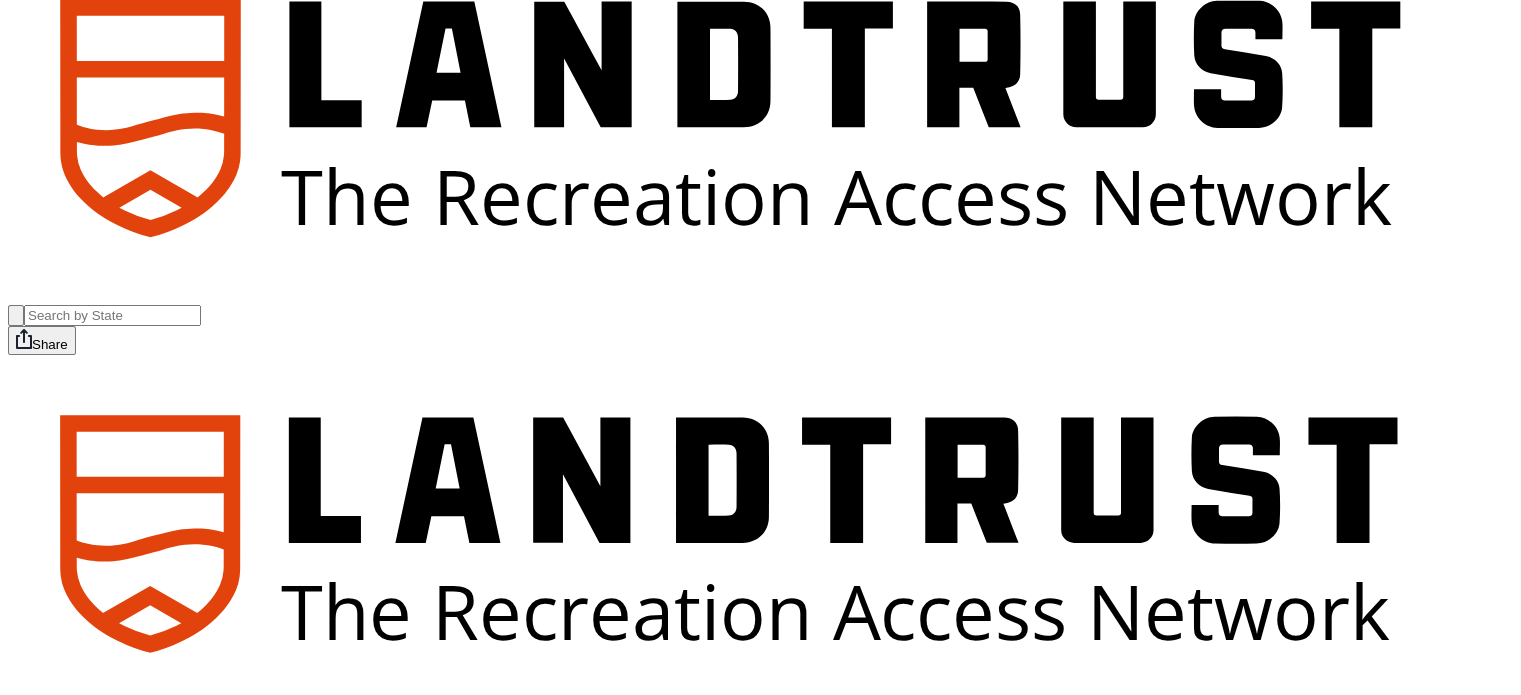 click on "+4" at bounding box center (37, 21090) 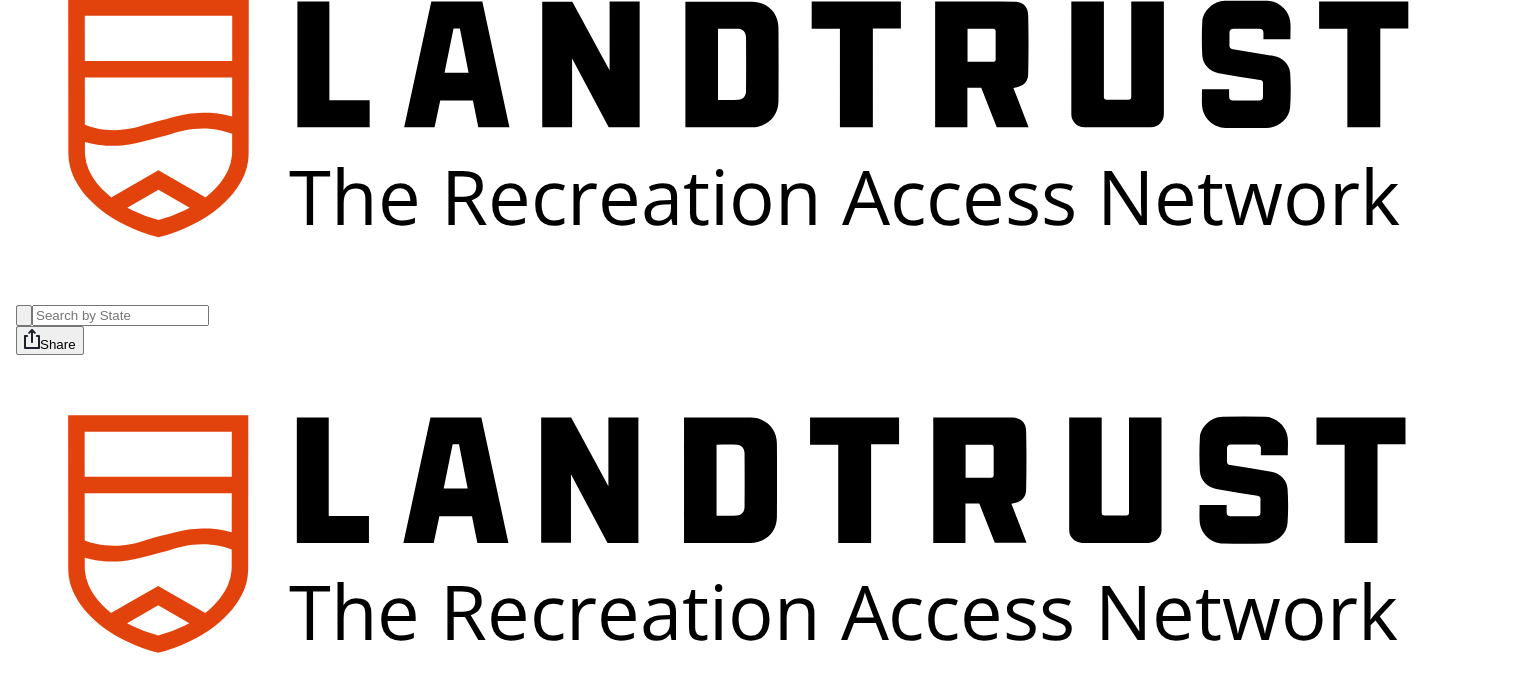 scroll, scrollTop: 0, scrollLeft: 0, axis: both 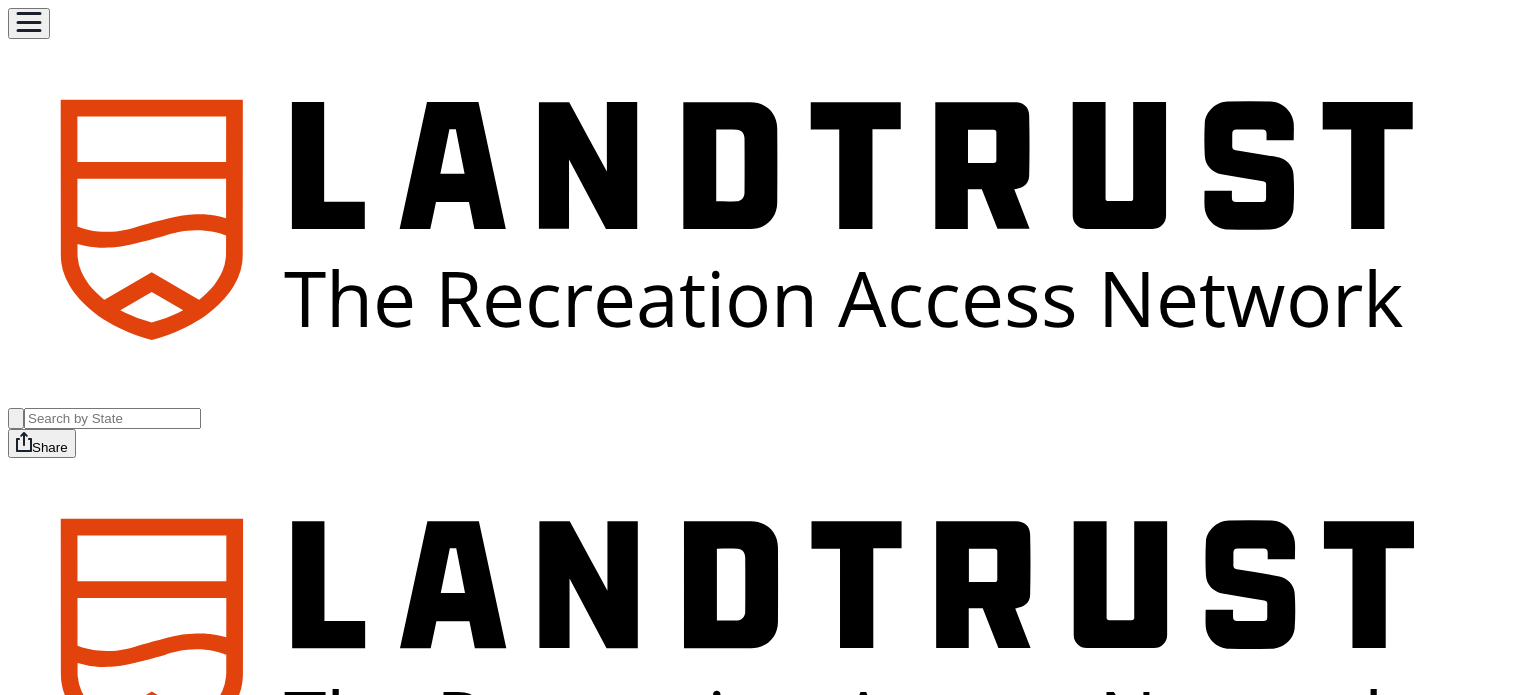 click on "1 / 9" at bounding box center [768, 27320] 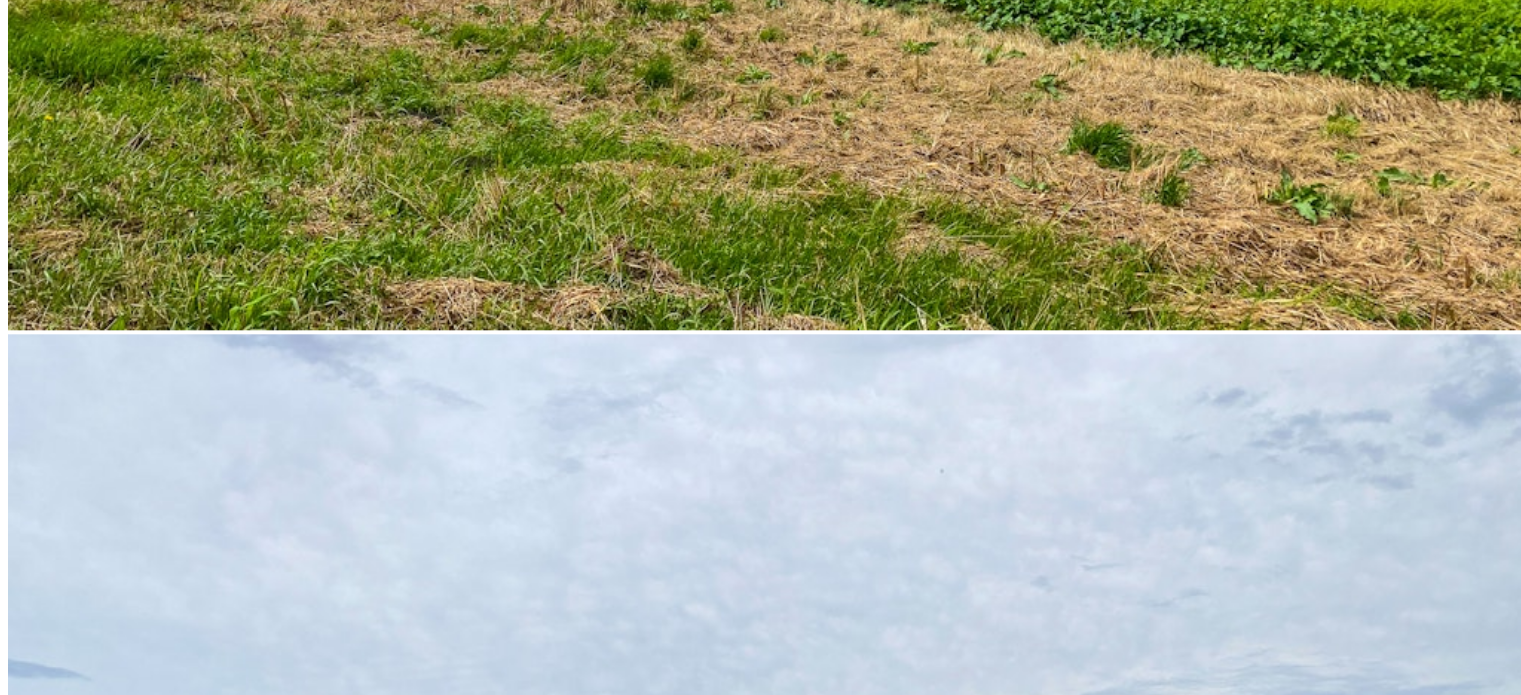 scroll, scrollTop: 2200, scrollLeft: 0, axis: vertical 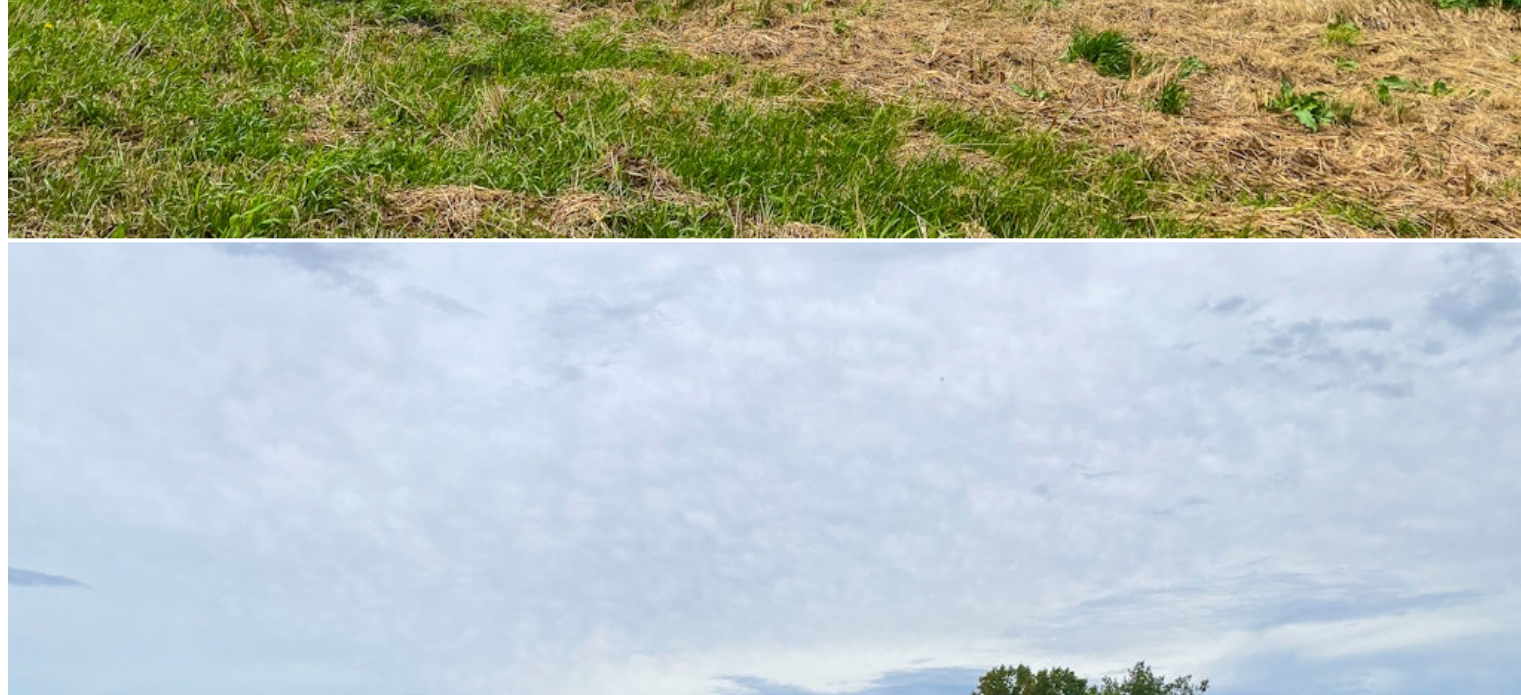 click at bounding box center (16, 21418) 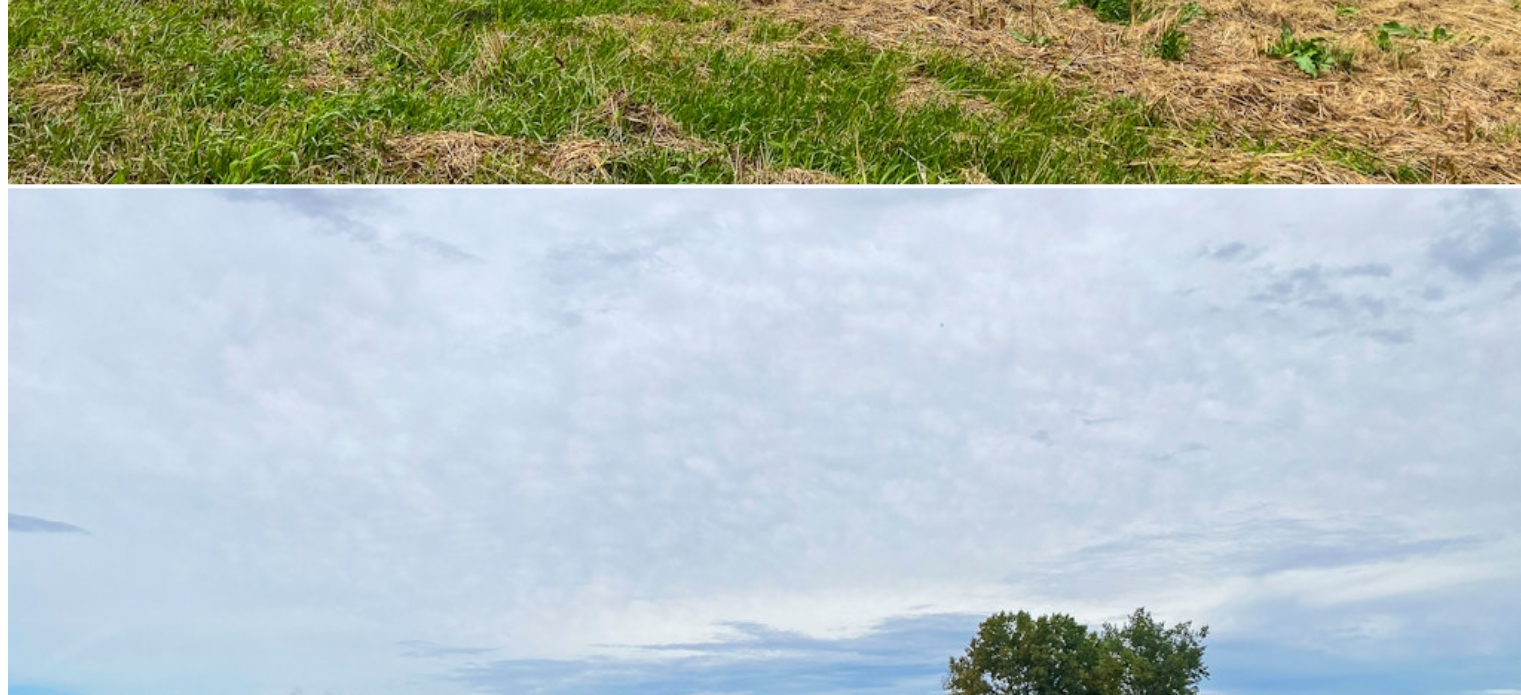 scroll, scrollTop: 2300, scrollLeft: 0, axis: vertical 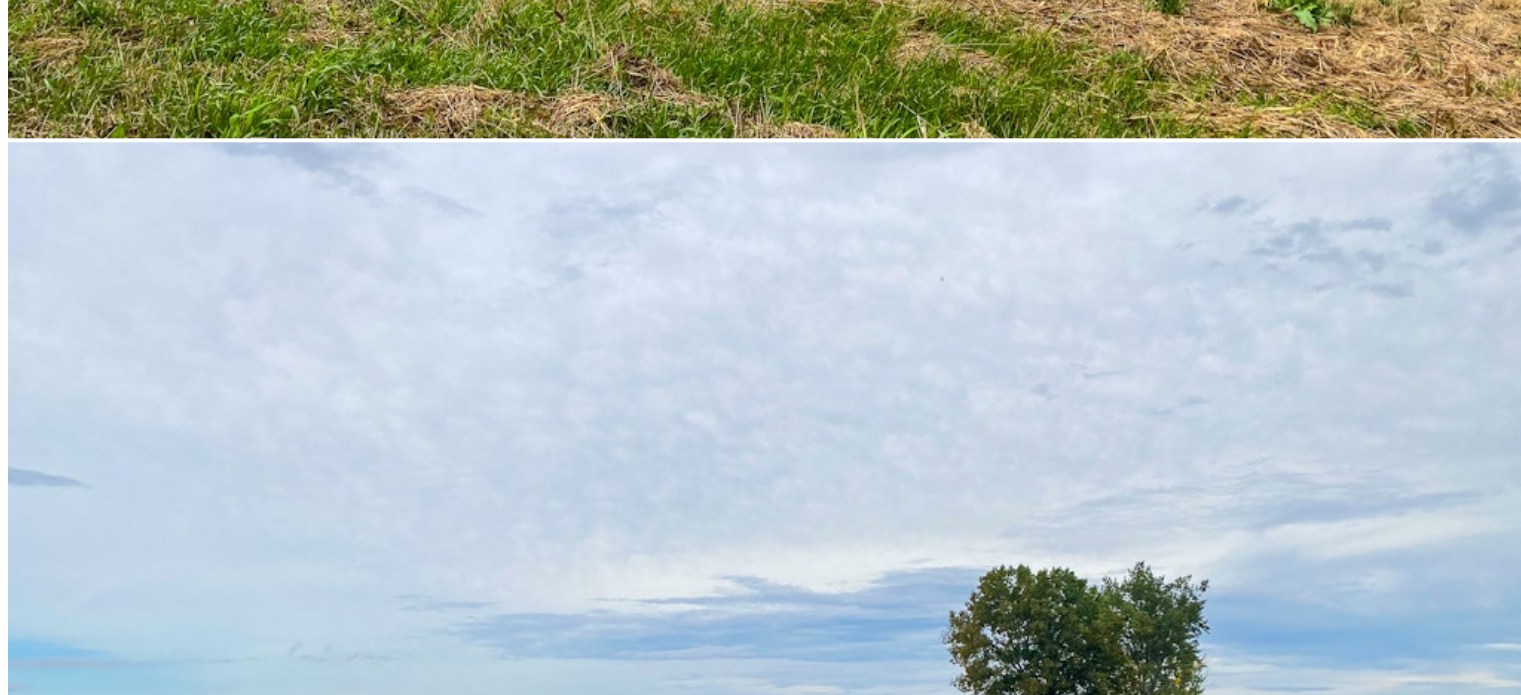 click at bounding box center (16, 21396) 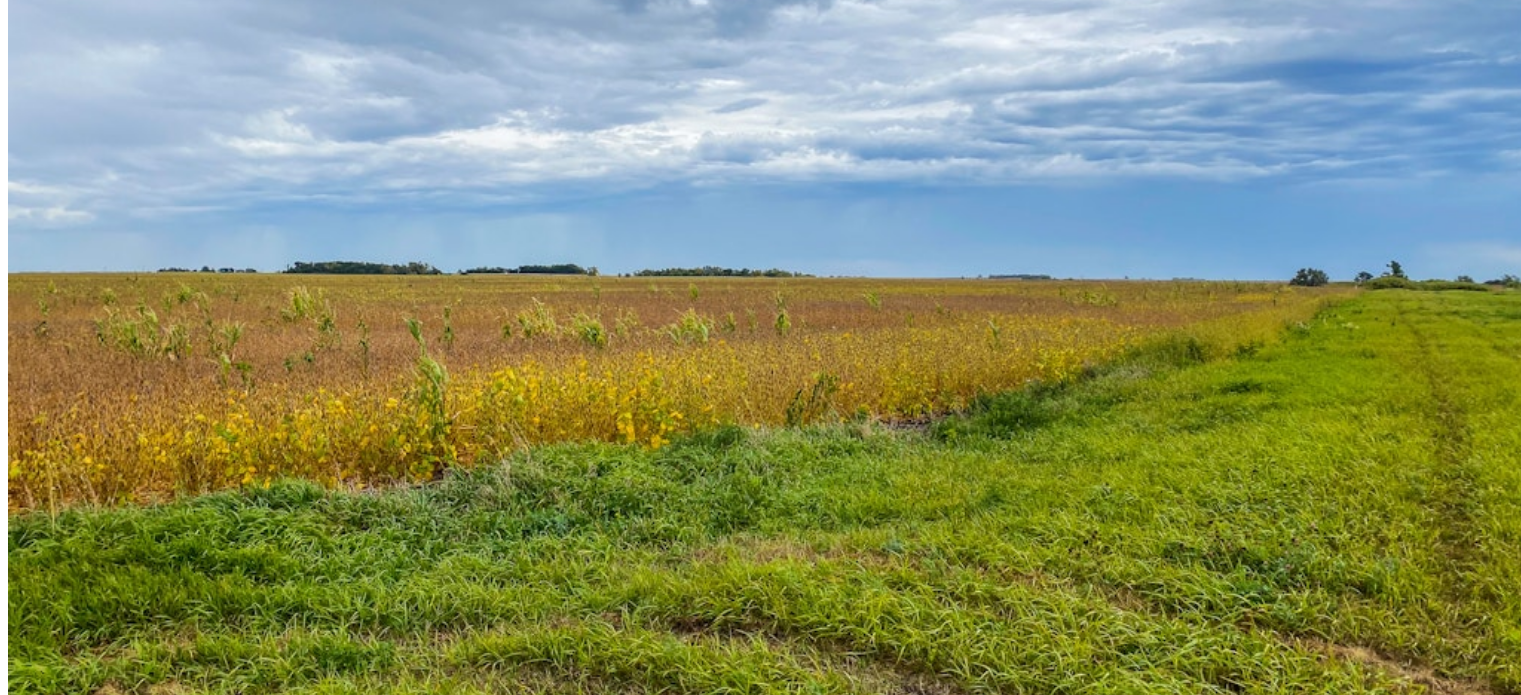 scroll, scrollTop: 3900, scrollLeft: 0, axis: vertical 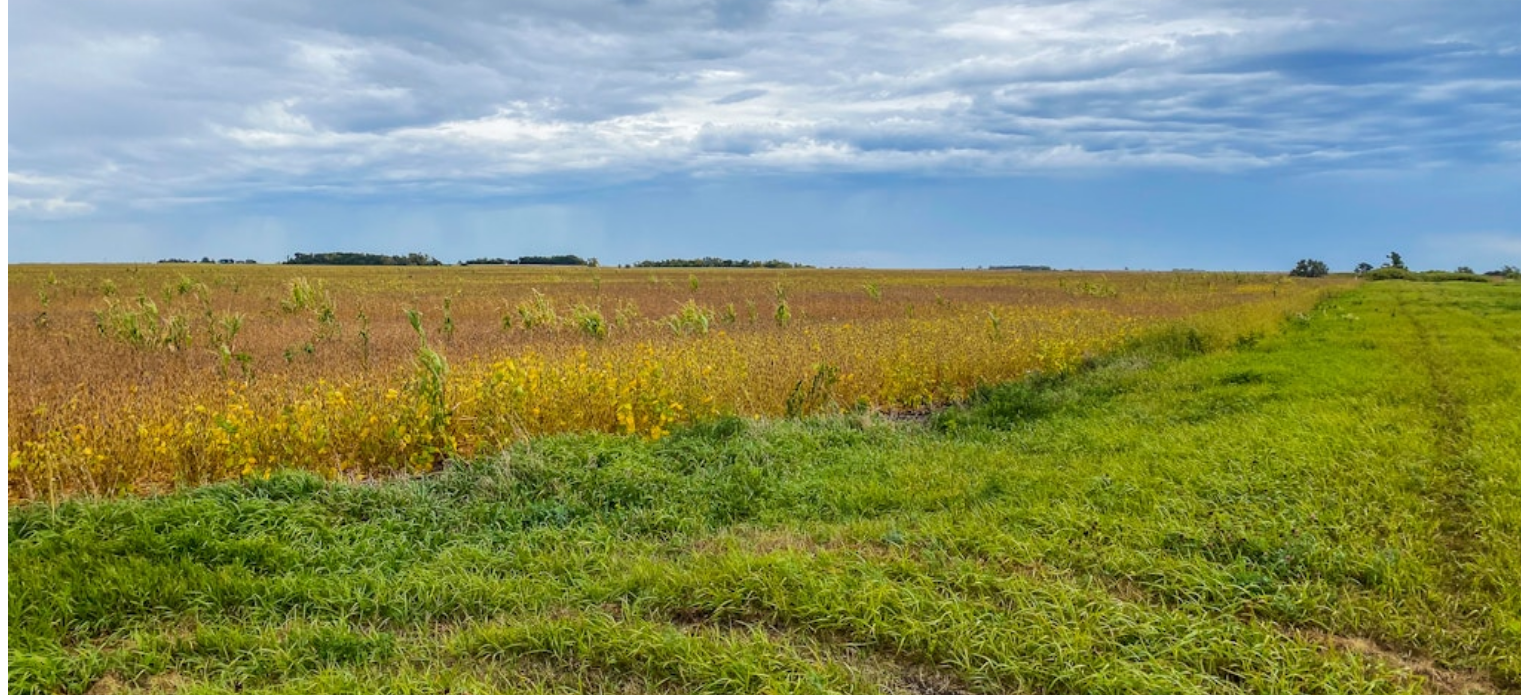 click at bounding box center [16, 21307] 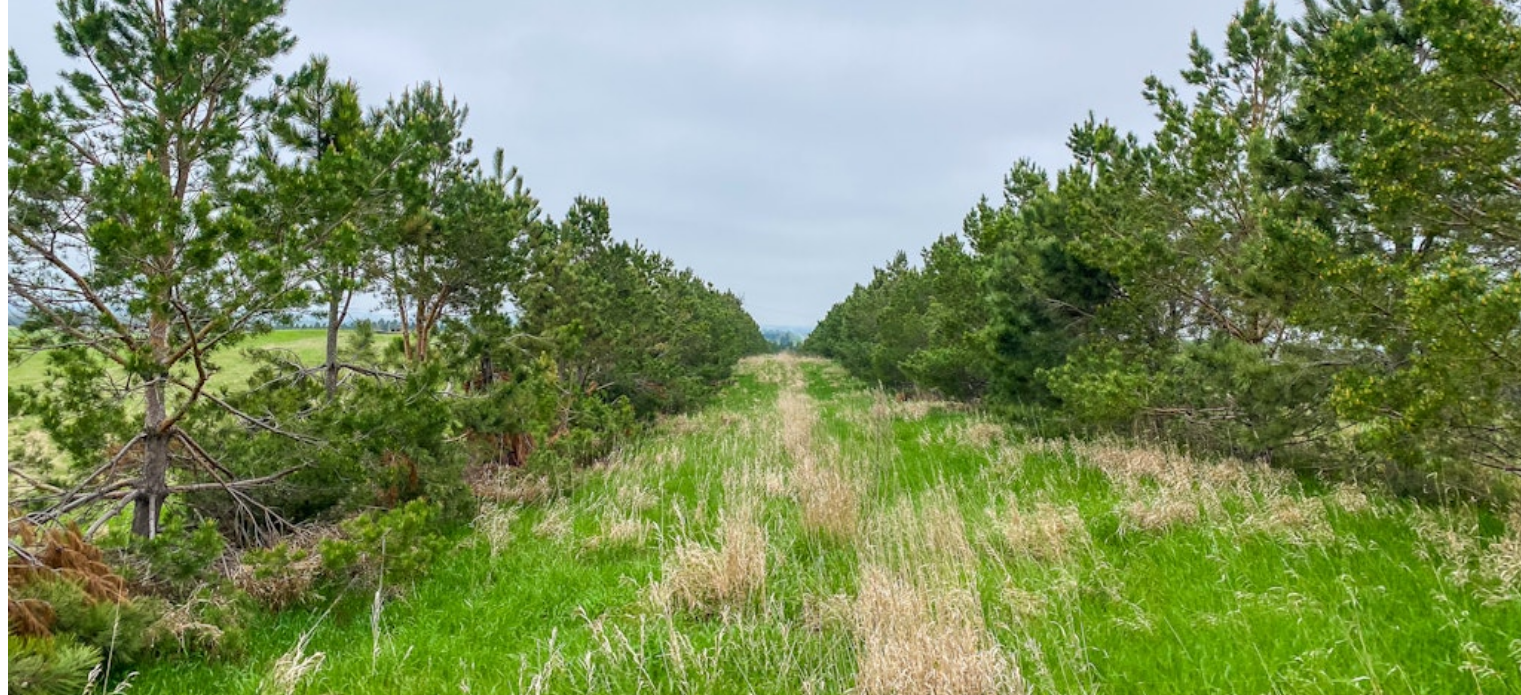 scroll, scrollTop: 1600, scrollLeft: 0, axis: vertical 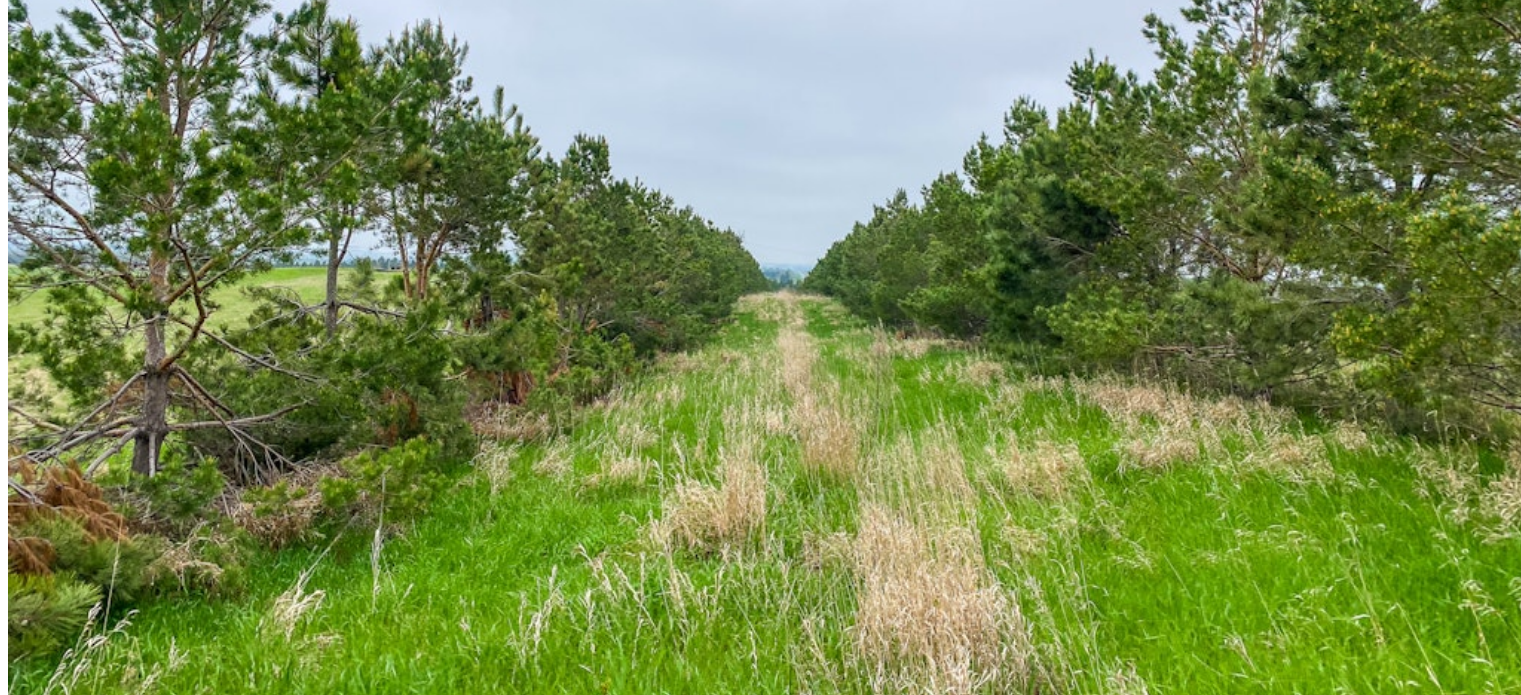 click at bounding box center (16, 17166) 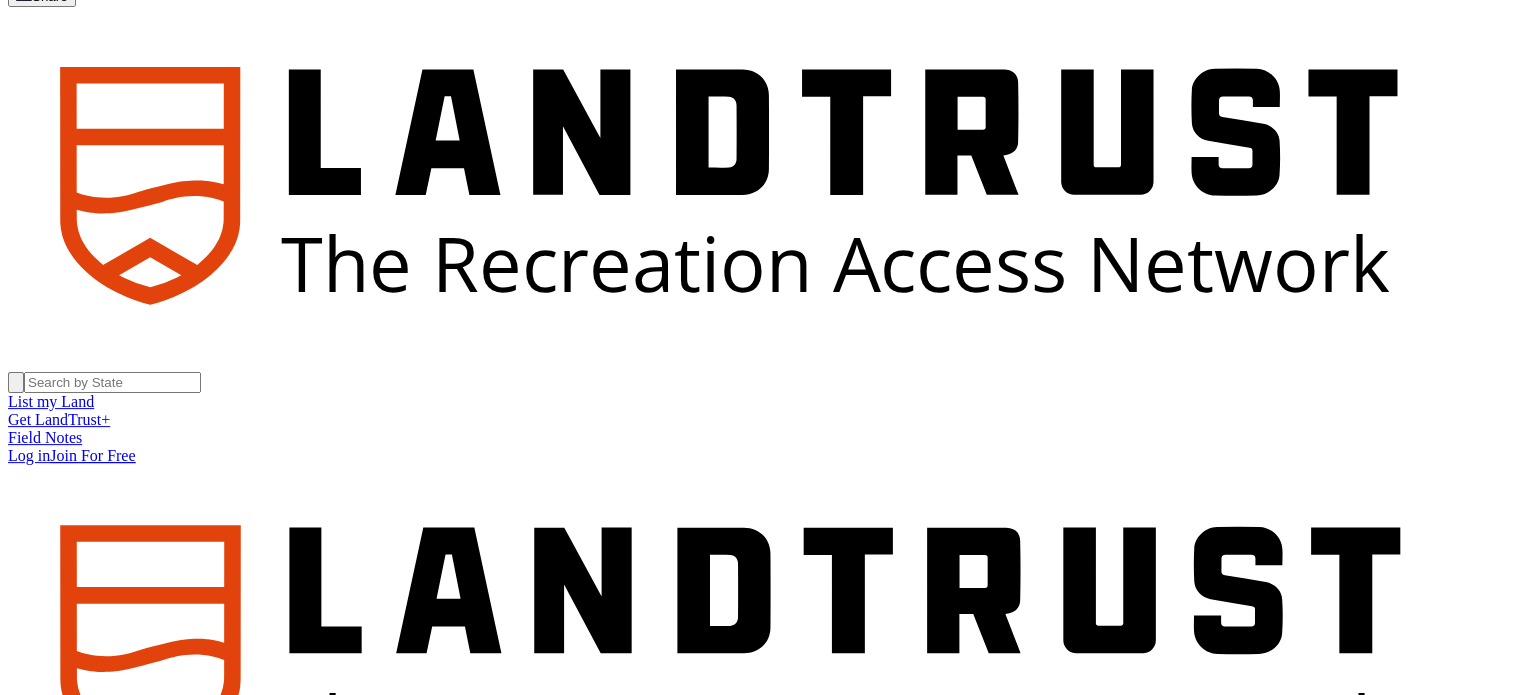 scroll, scrollTop: 200, scrollLeft: 0, axis: vertical 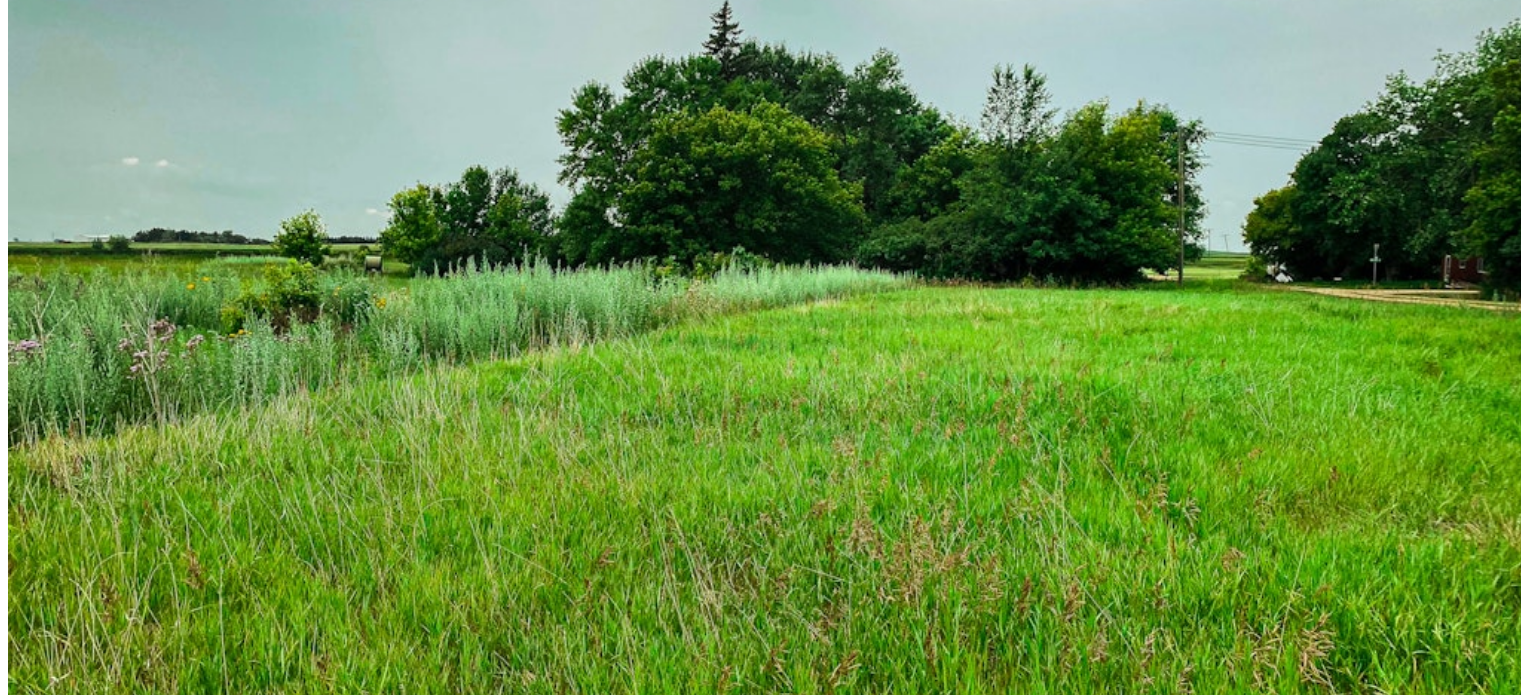 click at bounding box center (16, 16906) 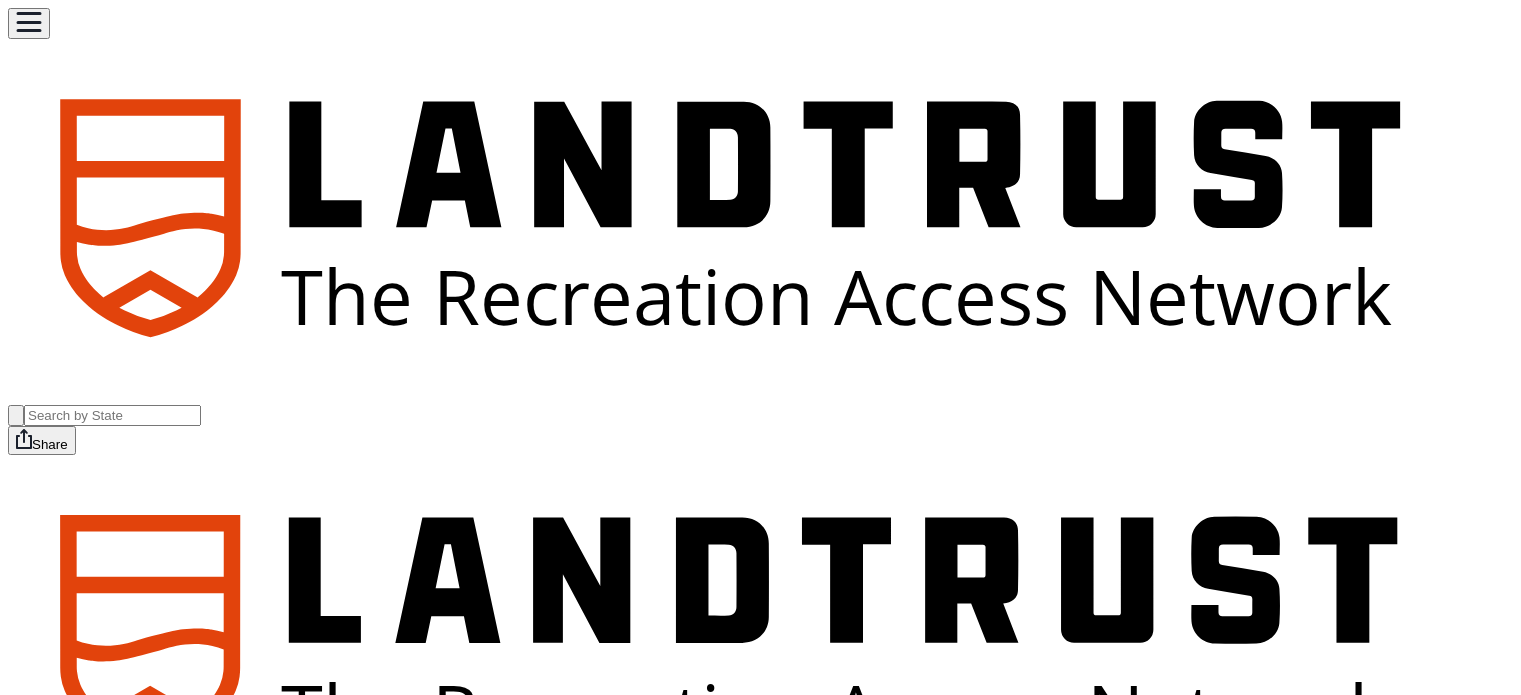 scroll, scrollTop: 0, scrollLeft: 0, axis: both 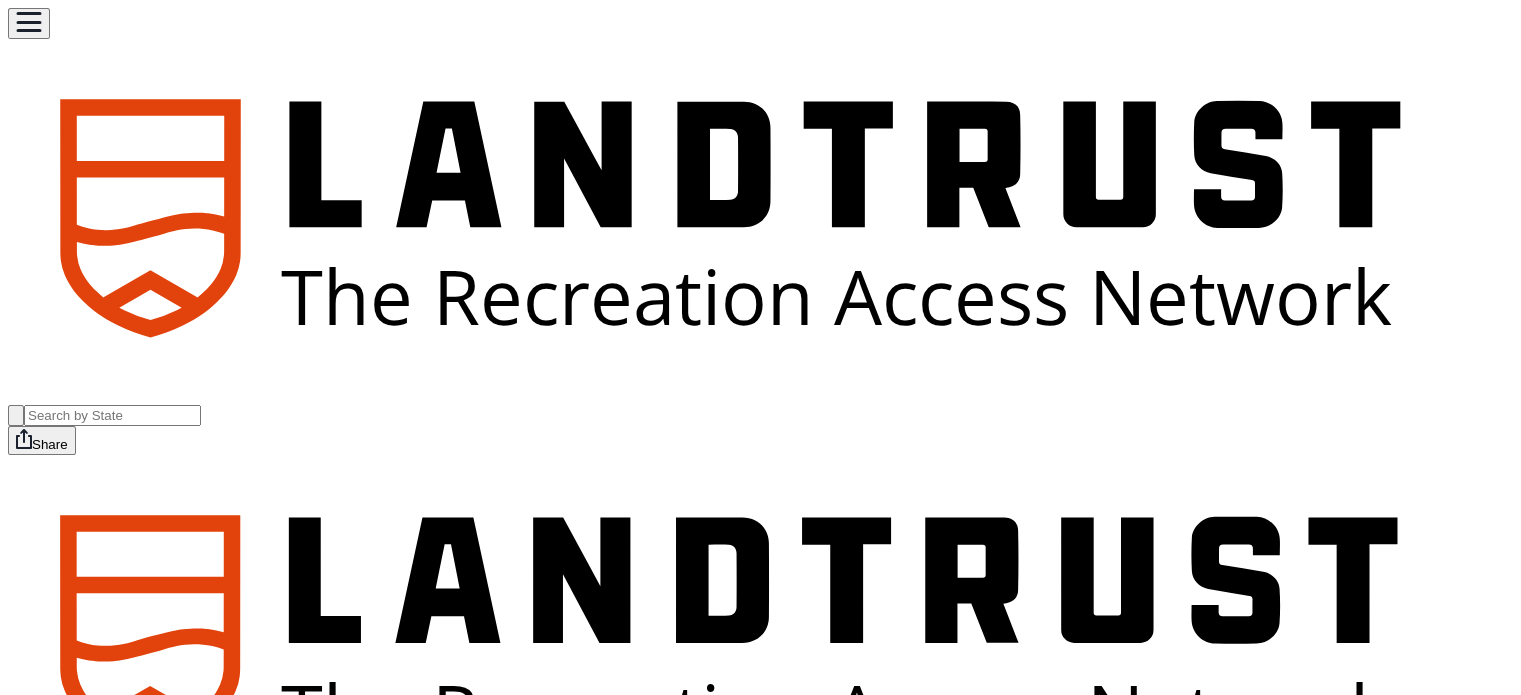 click at bounding box center [768, 11079] 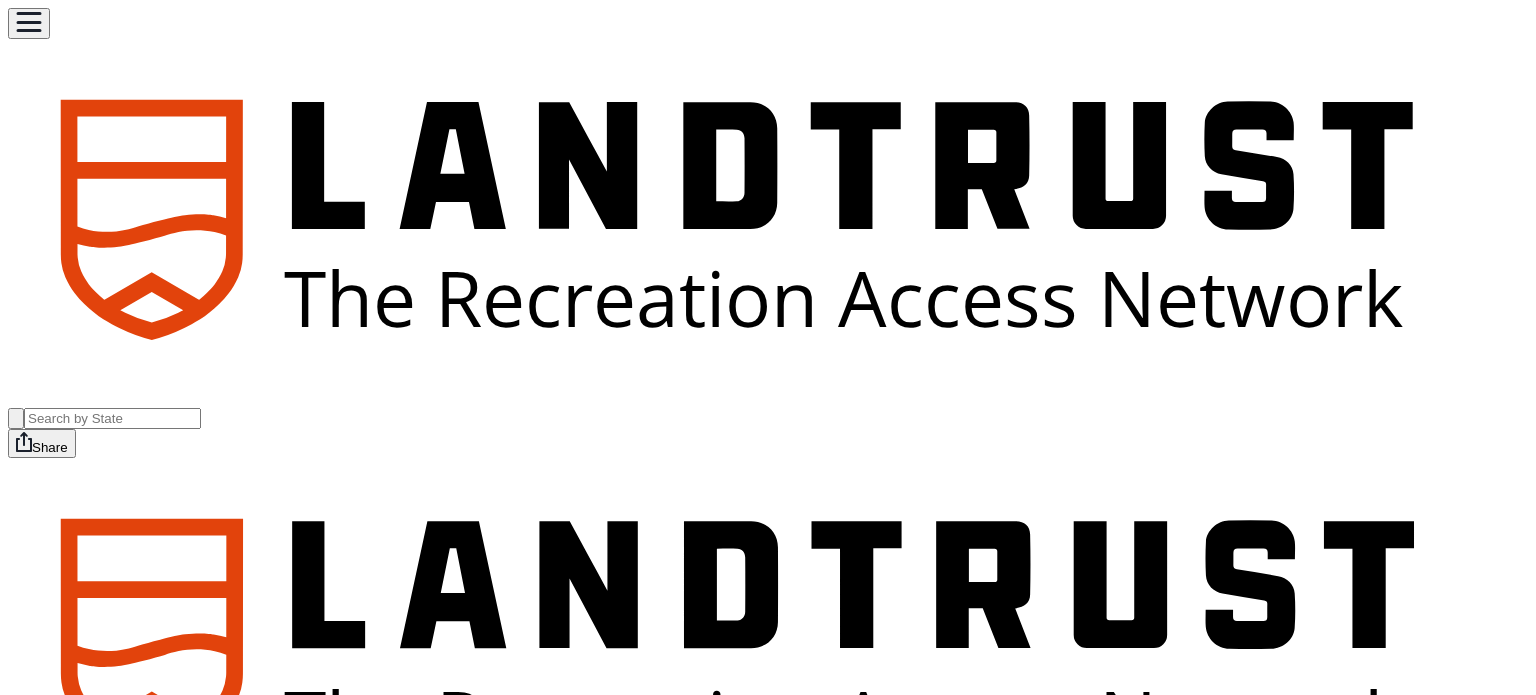 click on "1 / 8" at bounding box center [768, 20486] 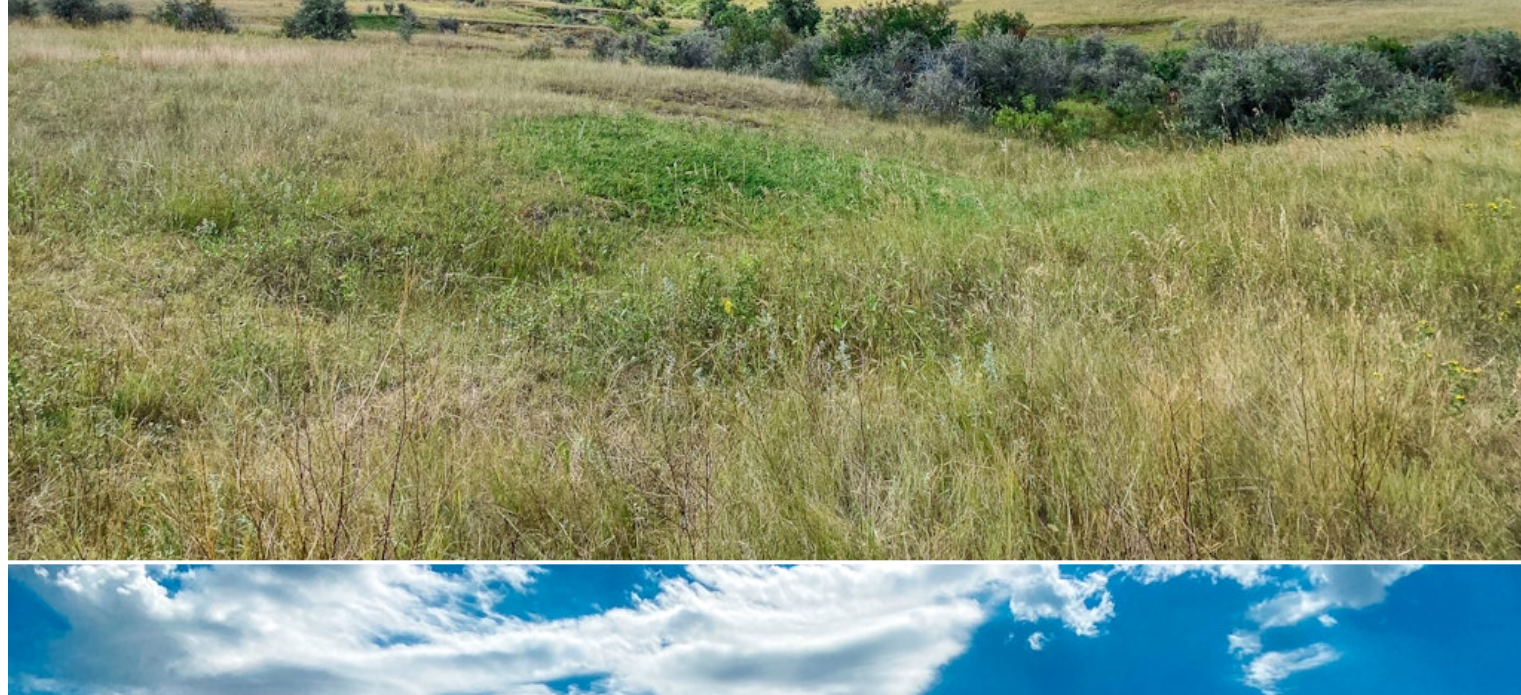 scroll, scrollTop: 2200, scrollLeft: 0, axis: vertical 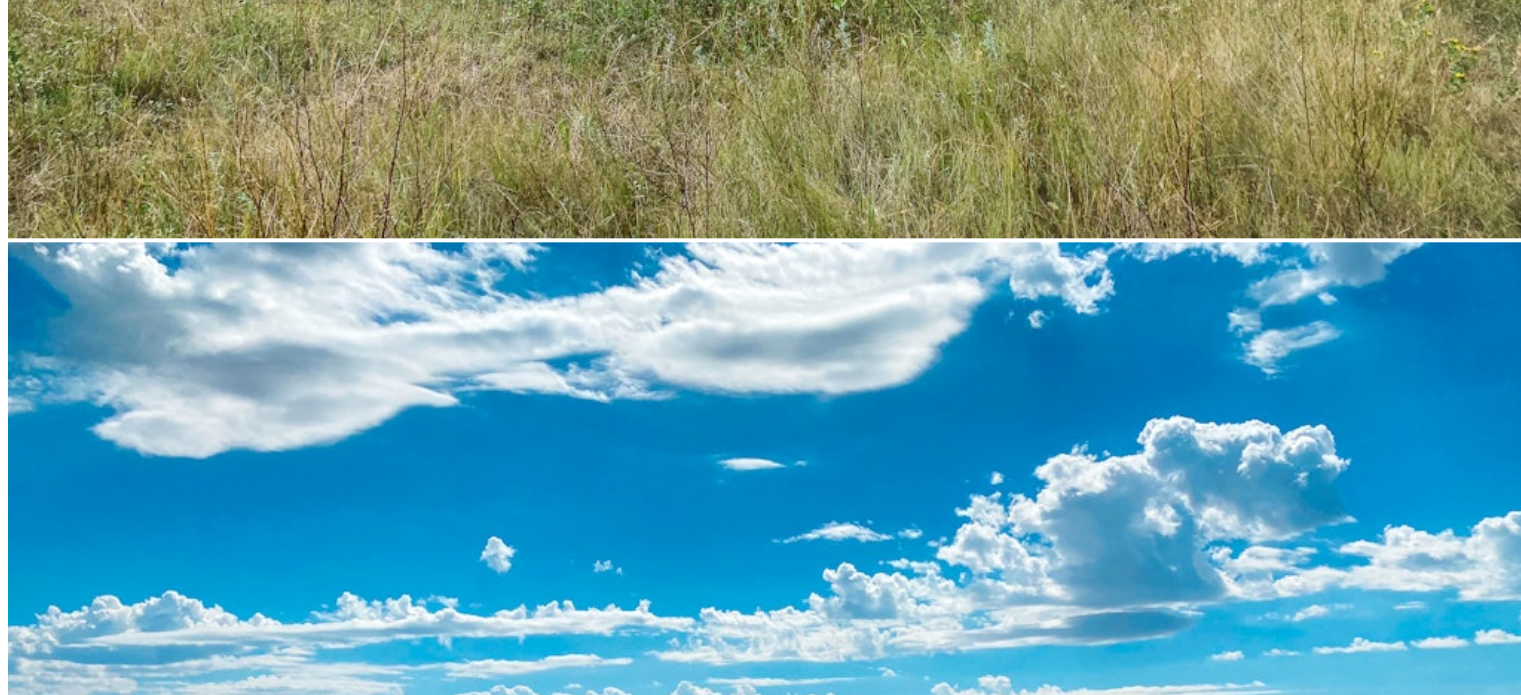 click at bounding box center (16, 20678) 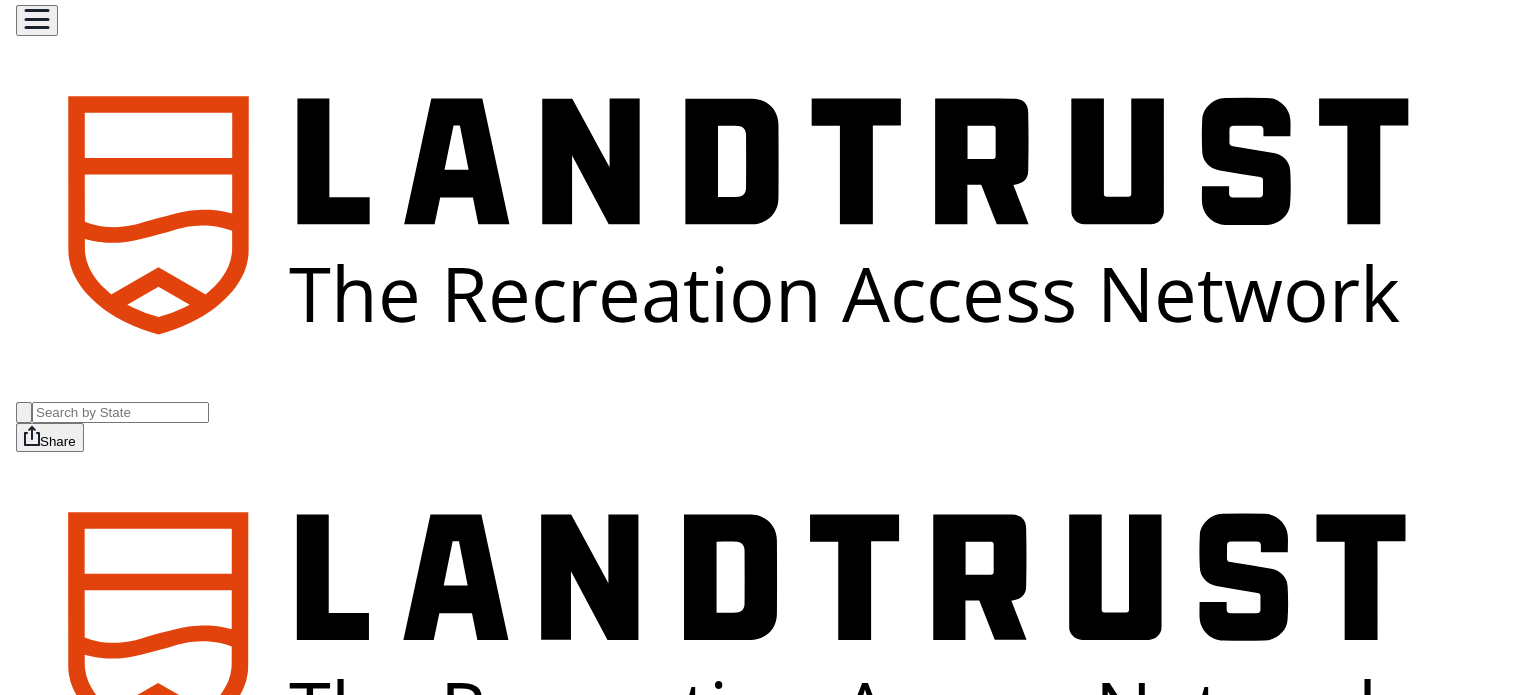 scroll, scrollTop: 0, scrollLeft: 0, axis: both 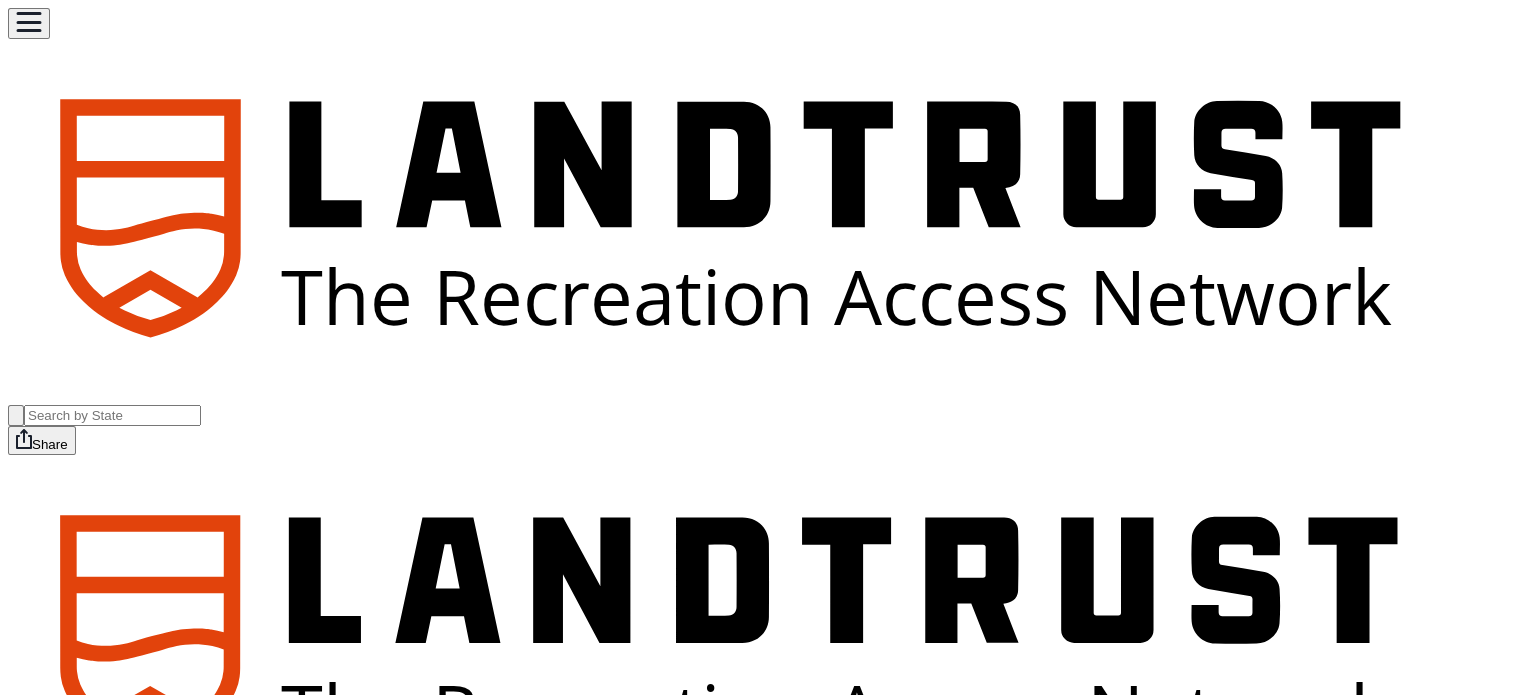 click on "+3" at bounding box center [37, 16243] 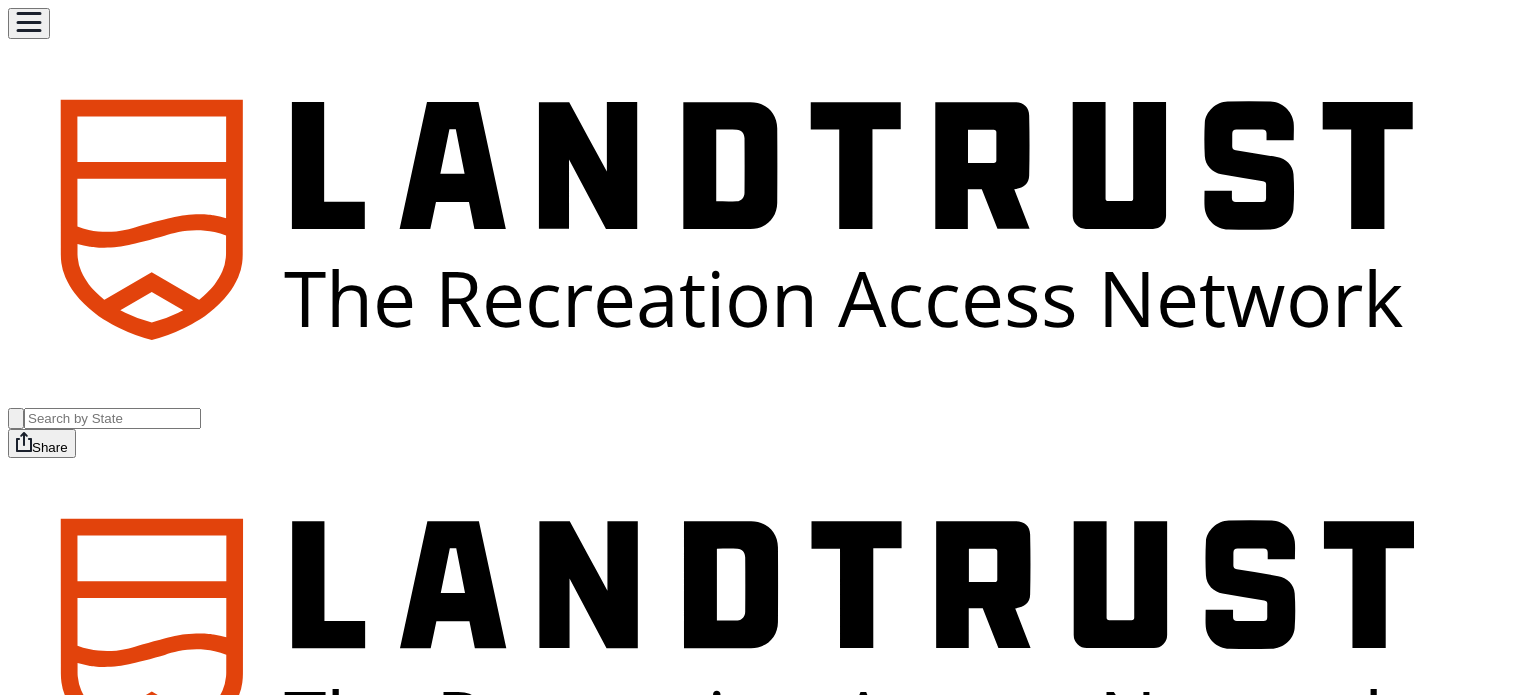 click at bounding box center (622, 18432) 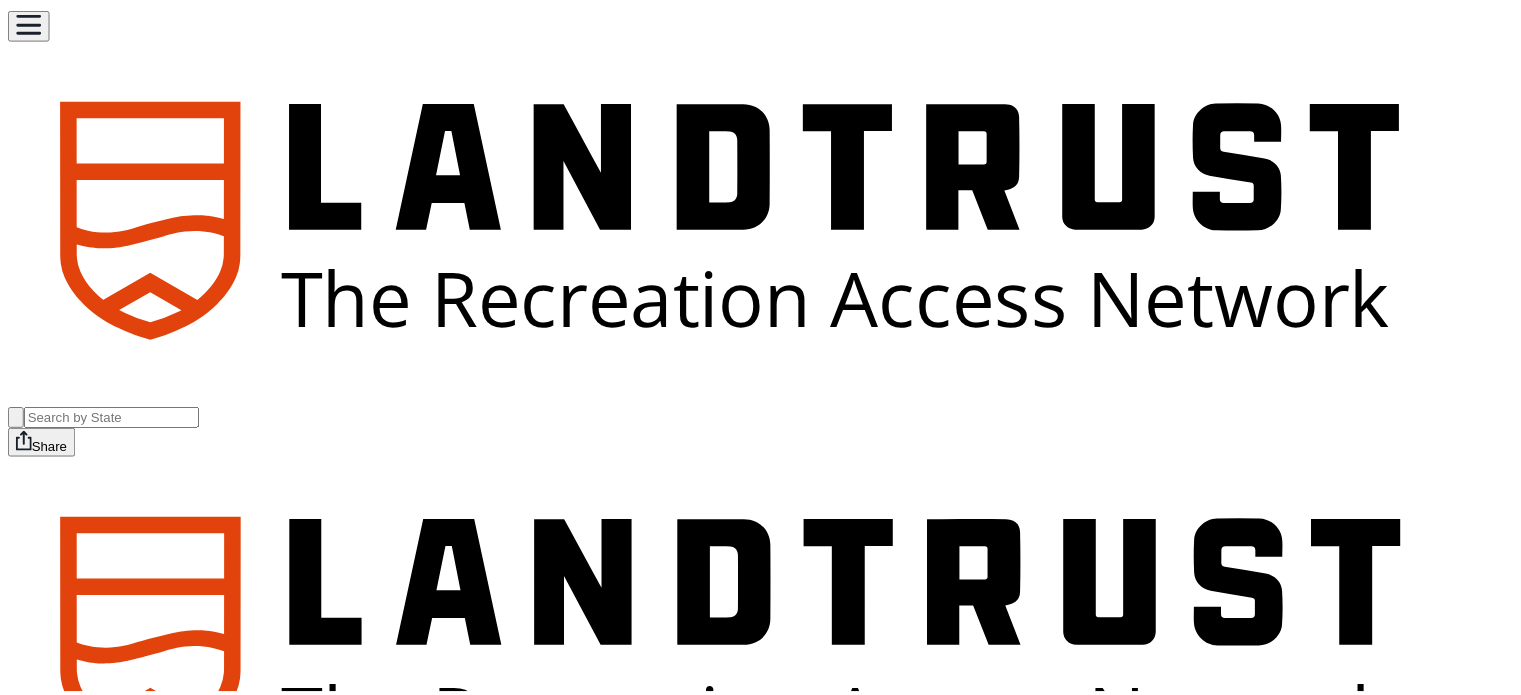 scroll, scrollTop: 70, scrollLeft: 0, axis: vertical 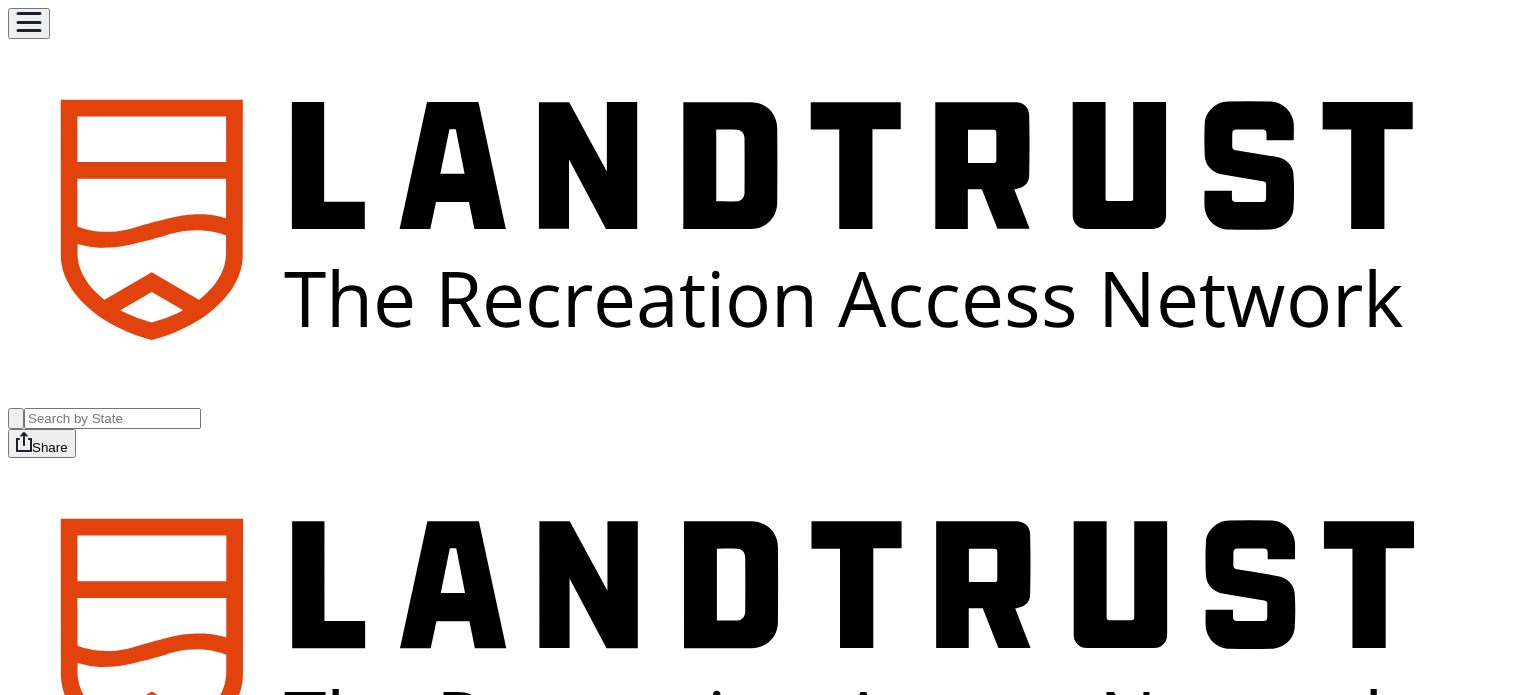 click on "1 / 8" at bounding box center (768, 17681) 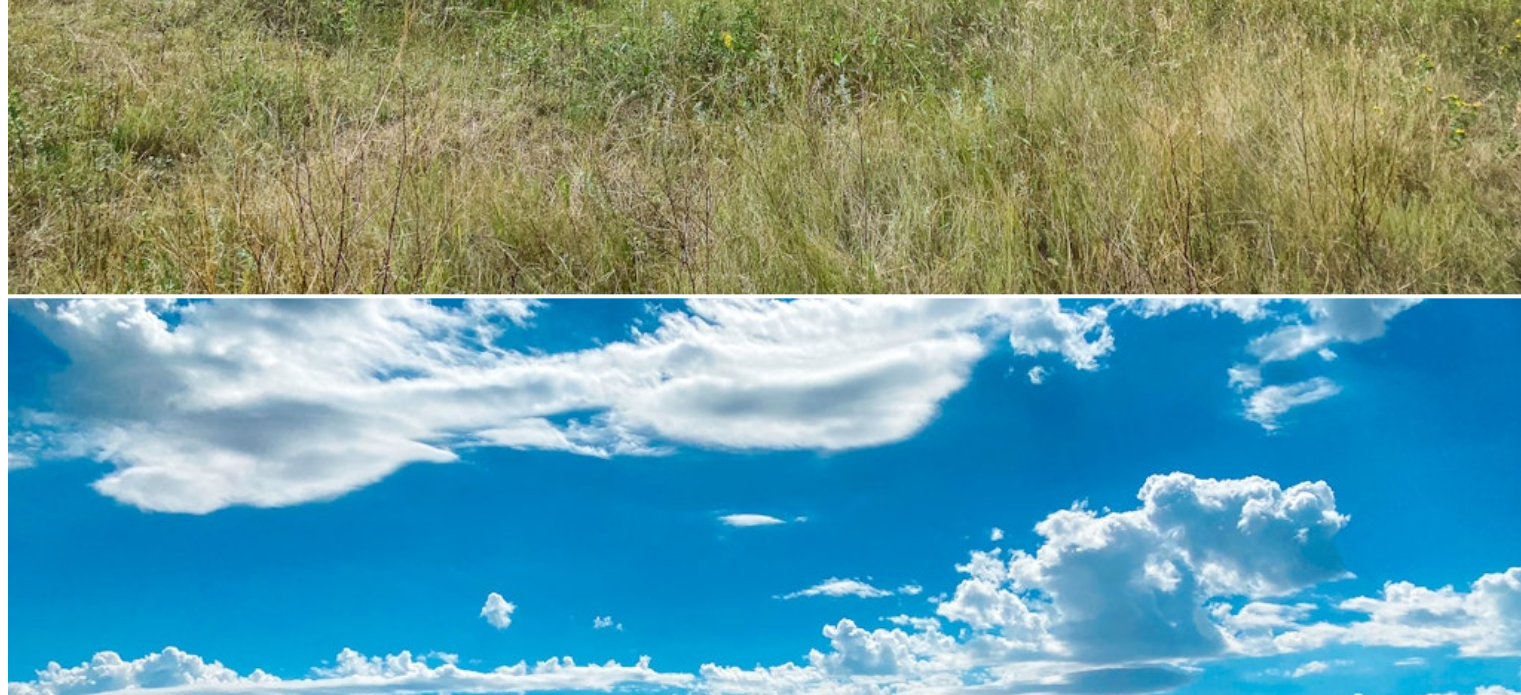 scroll, scrollTop: 2200, scrollLeft: 0, axis: vertical 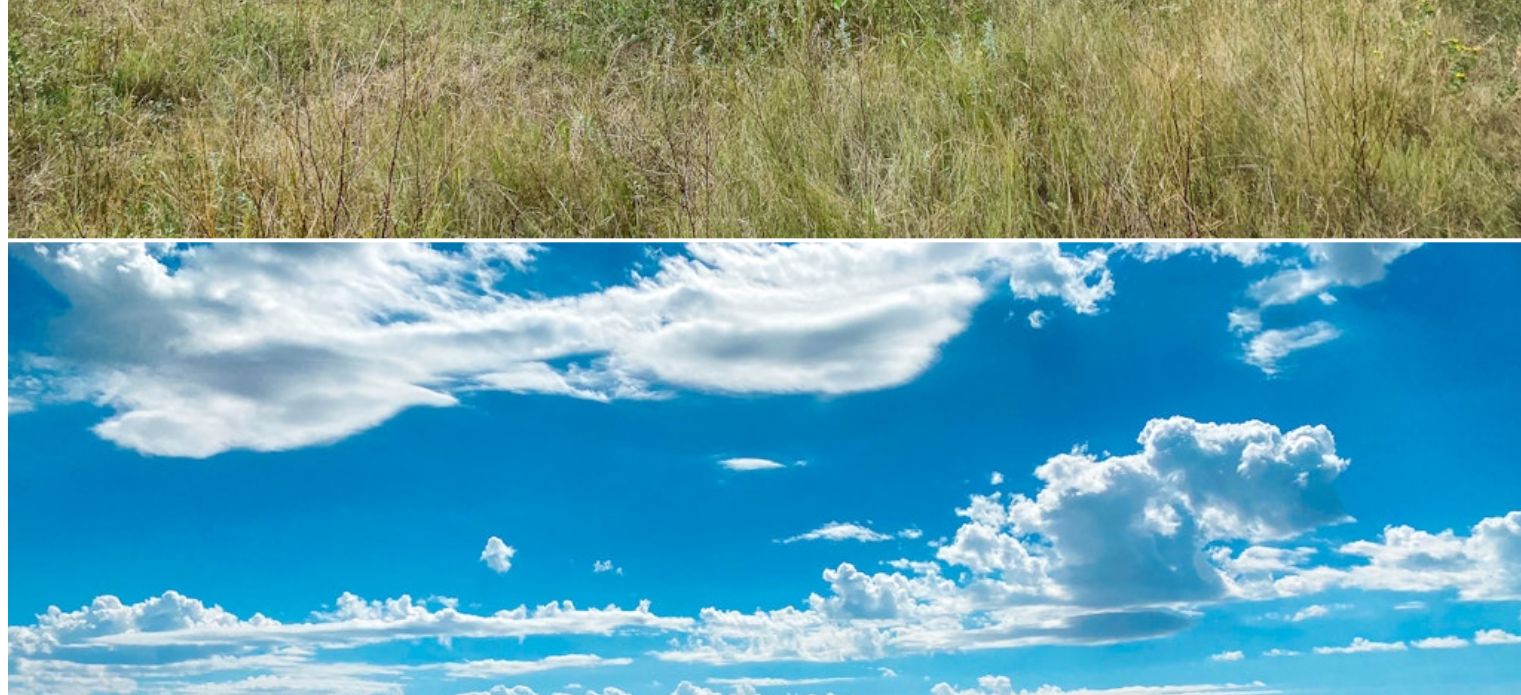 click at bounding box center (16, 20673) 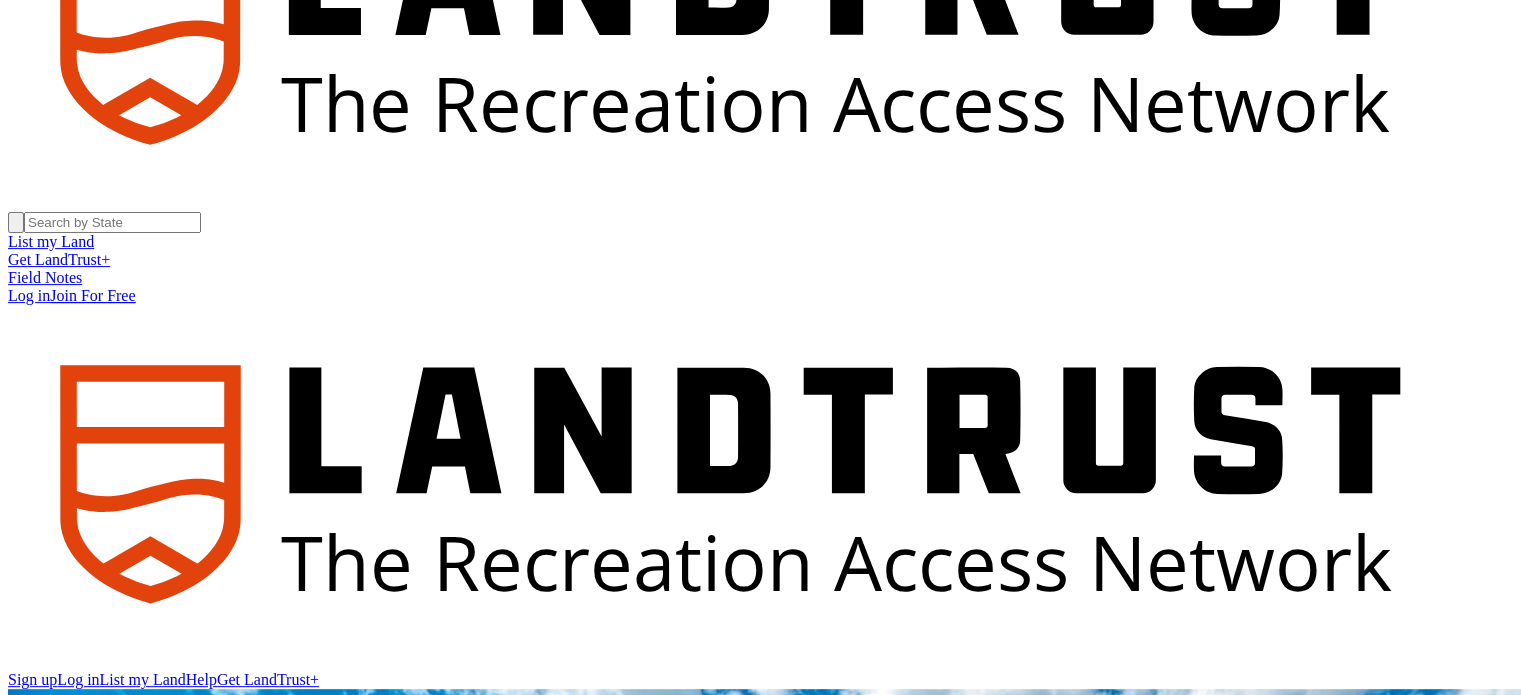 scroll, scrollTop: 0, scrollLeft: 0, axis: both 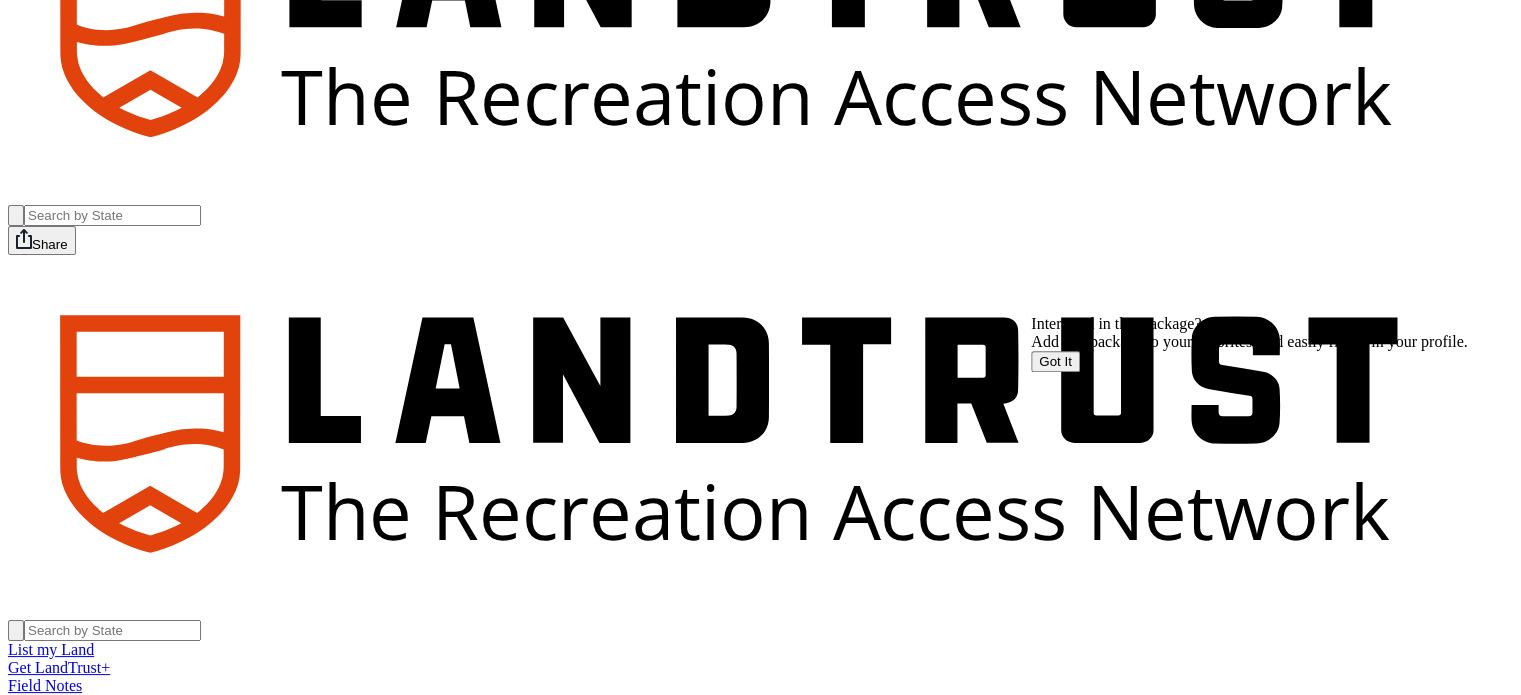 click on "Got It" at bounding box center (1055, 361) 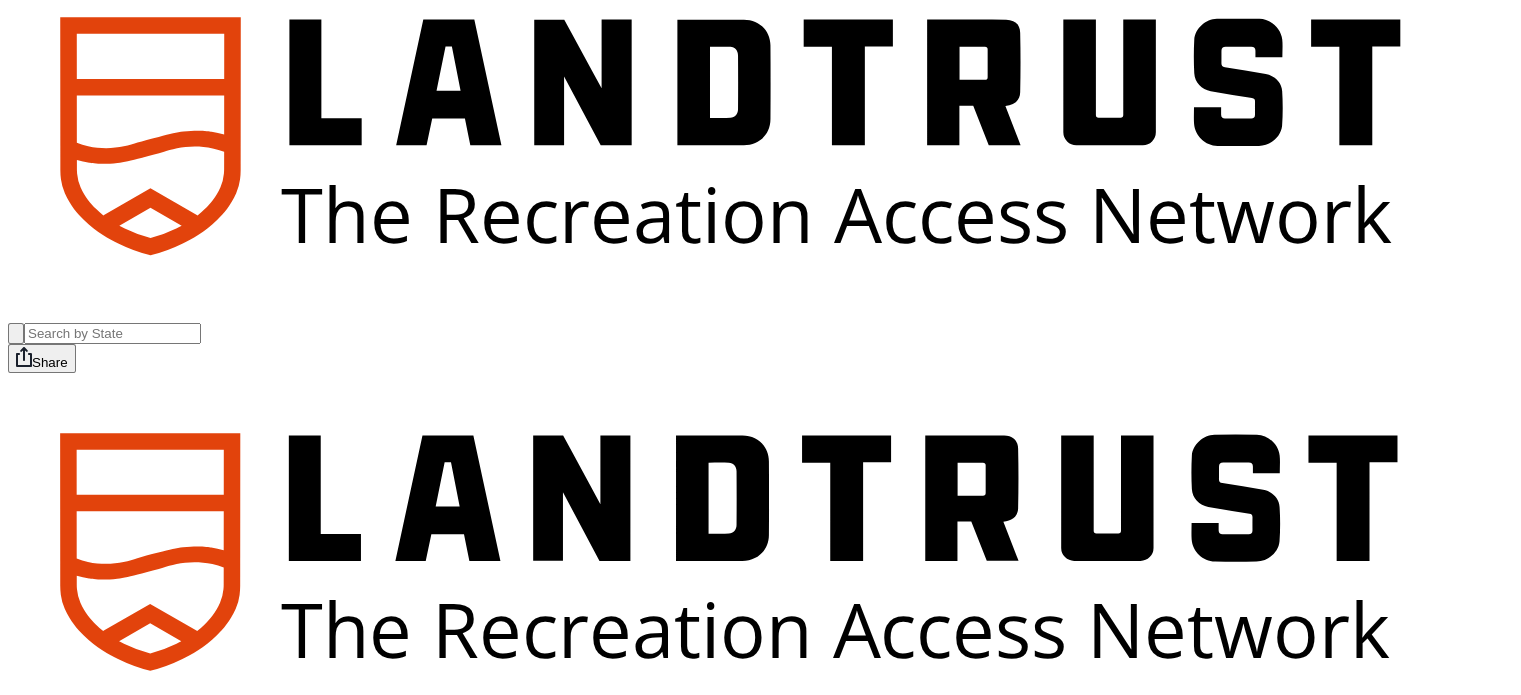 scroll, scrollTop: 200, scrollLeft: 0, axis: vertical 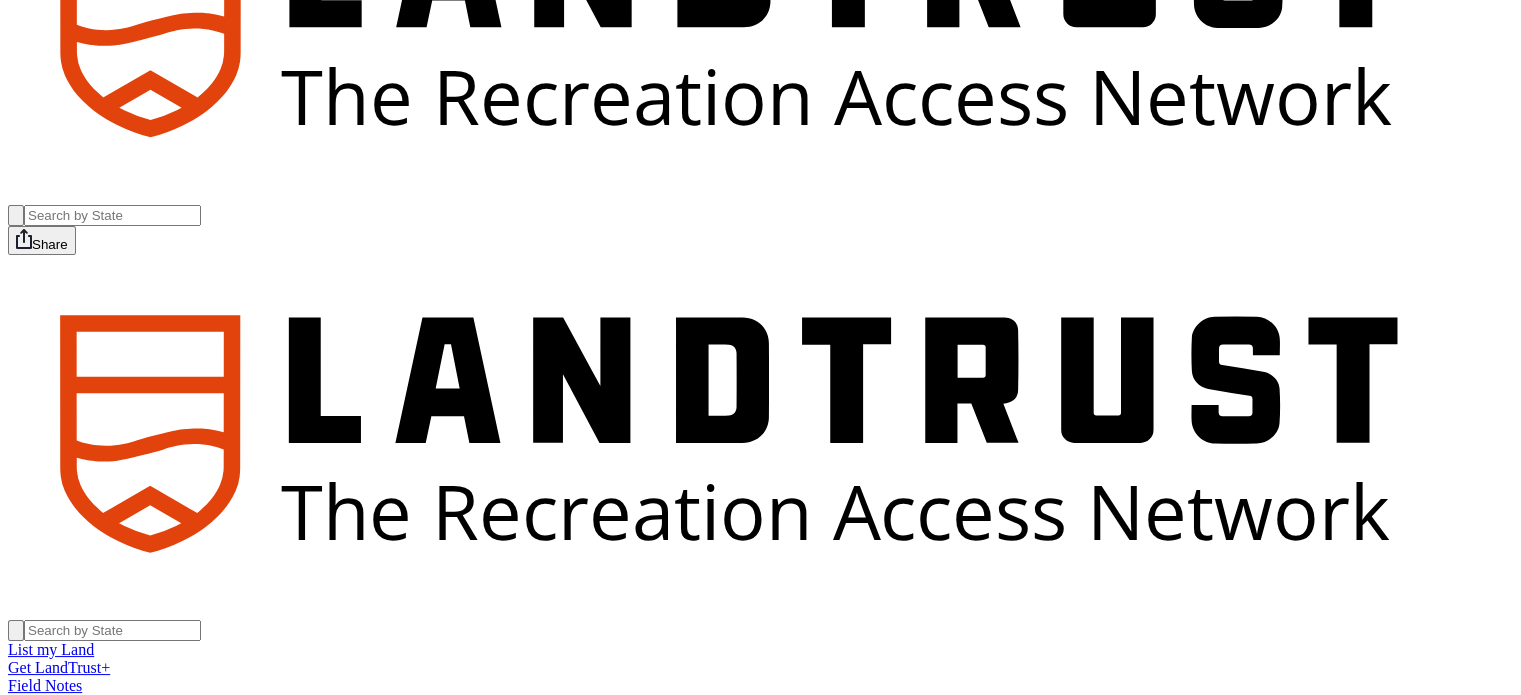 click on "Join For Free" at bounding box center (92, 703) 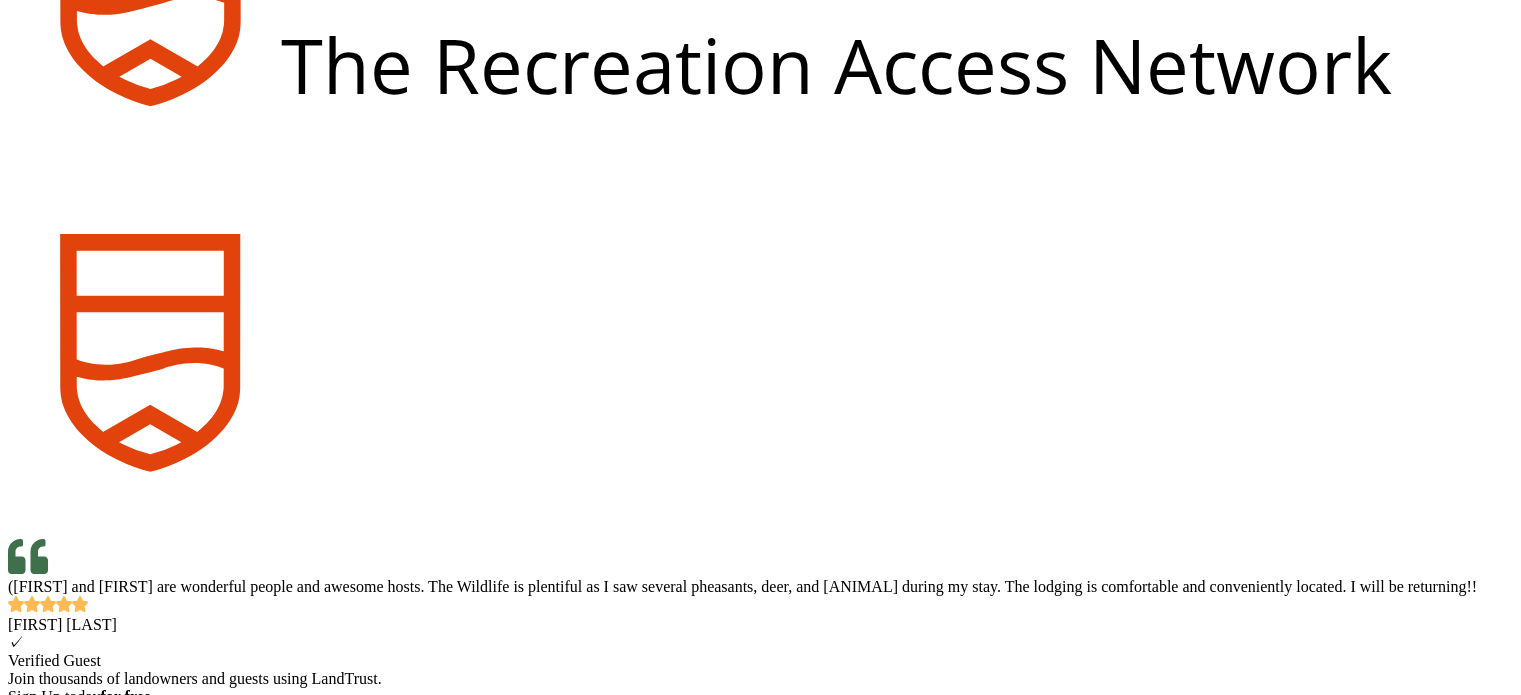 scroll, scrollTop: 0, scrollLeft: 0, axis: both 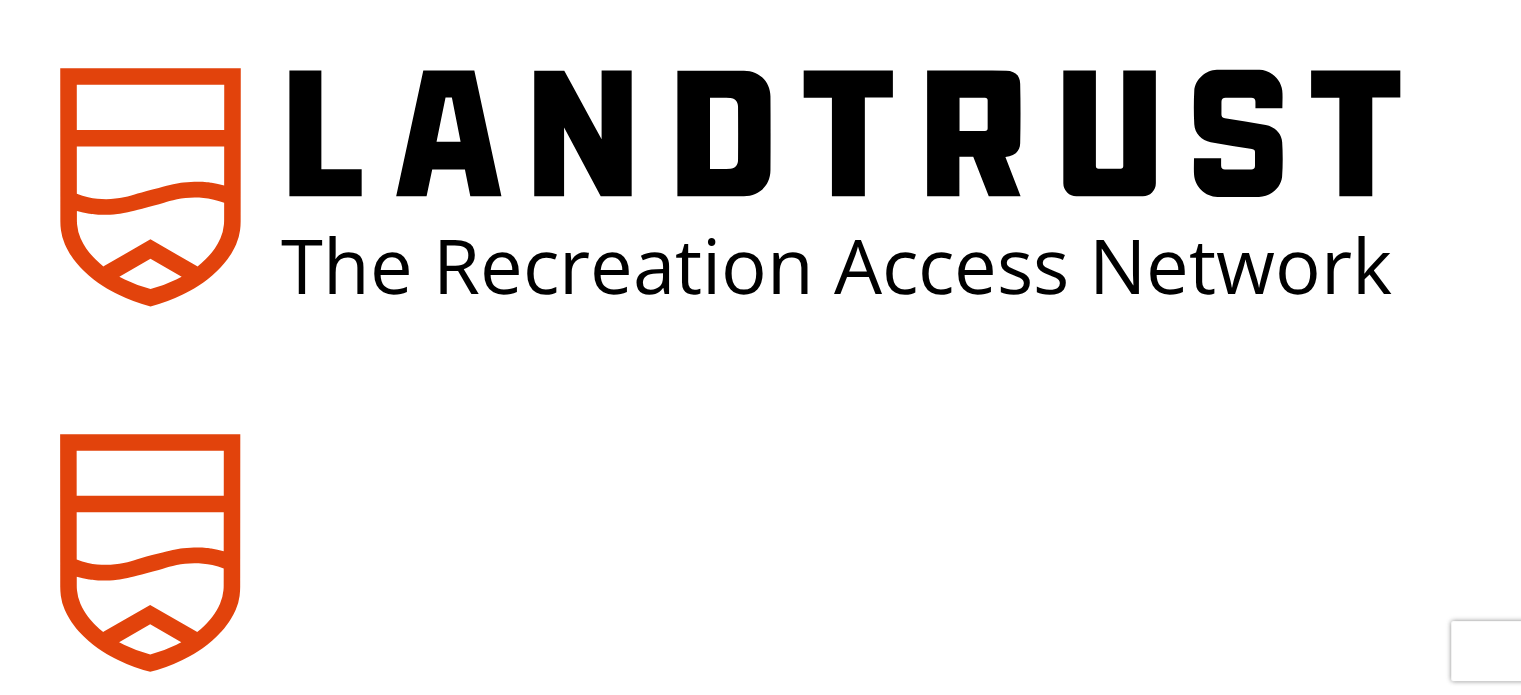 click on "[FIRST] [LAST]" at bounding box center (205, 1098) 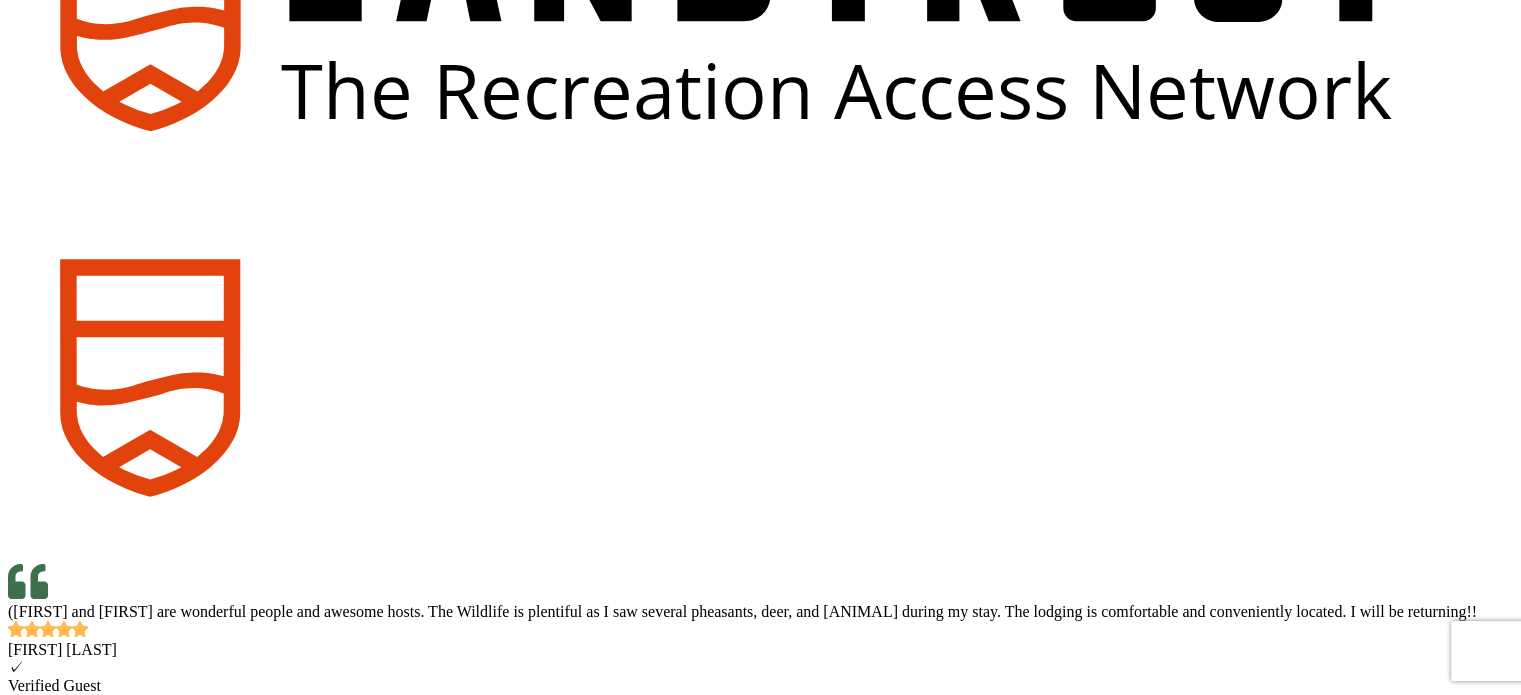 scroll, scrollTop: 200, scrollLeft: 0, axis: vertical 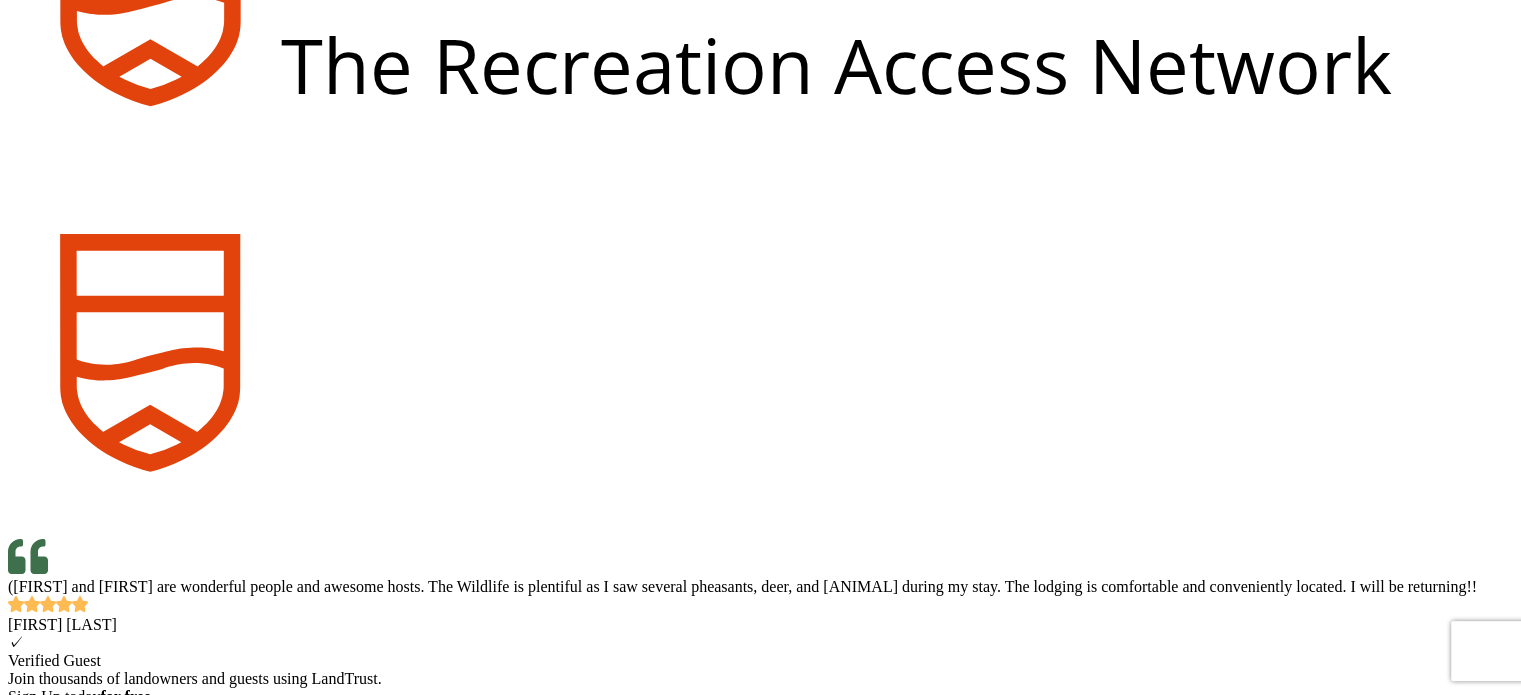 click on "(308) 631-0028" at bounding box center (152, 1030) 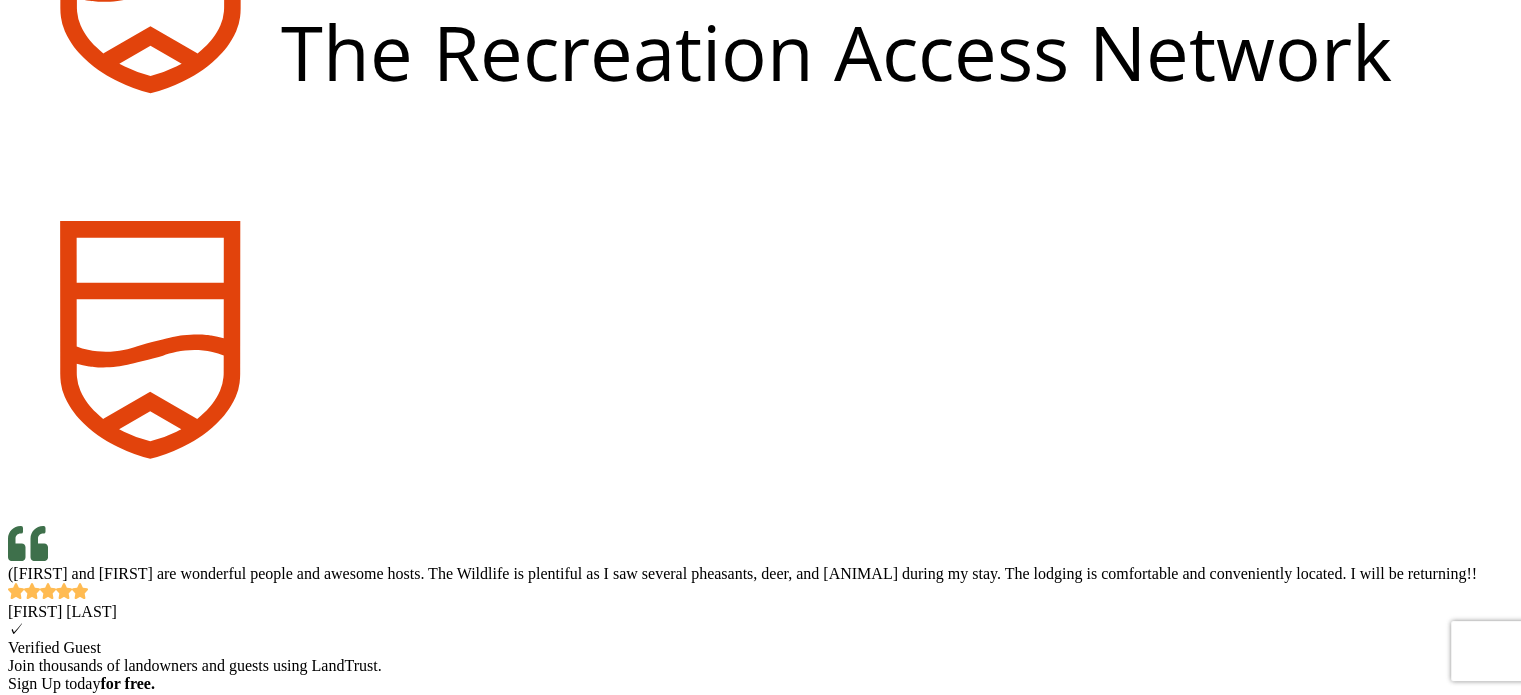 scroll, scrollTop: 300, scrollLeft: 0, axis: vertical 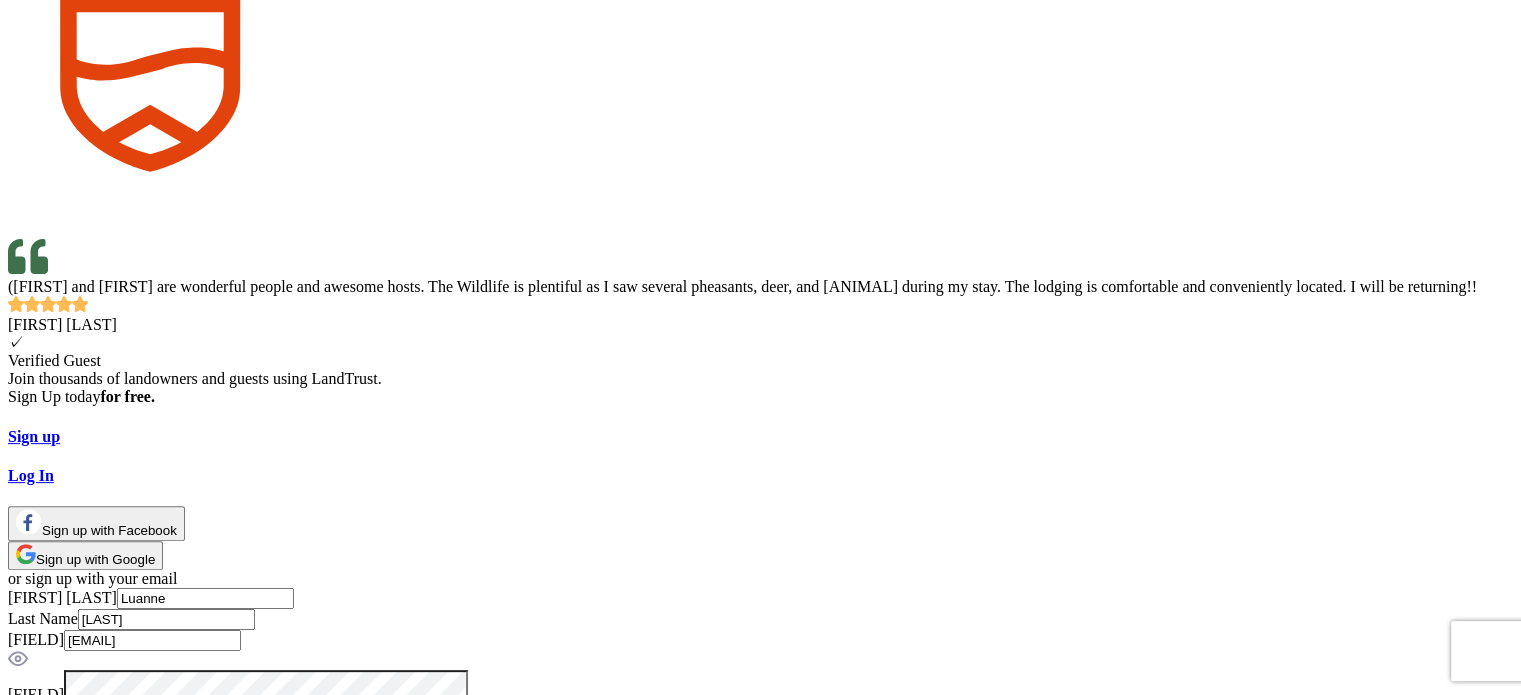 click at bounding box center [39, 898] 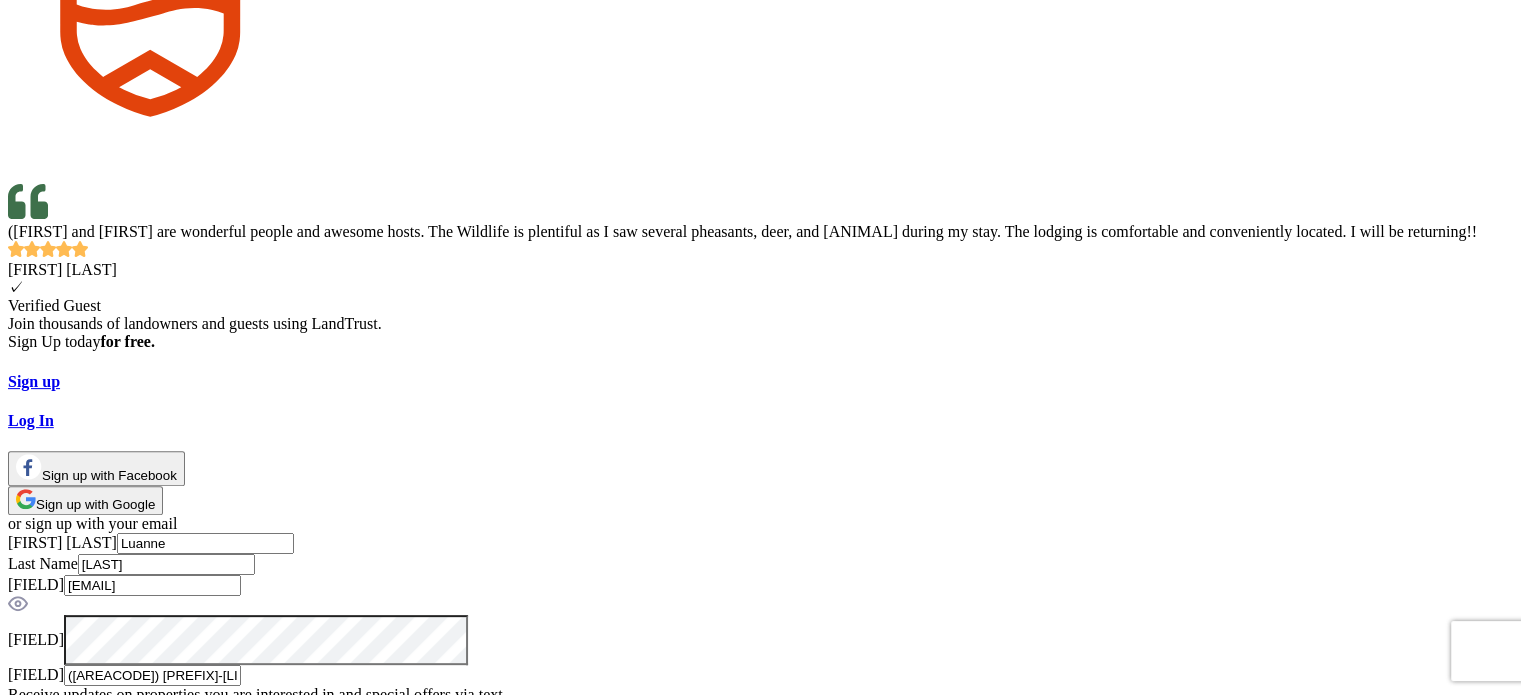 scroll, scrollTop: 700, scrollLeft: 0, axis: vertical 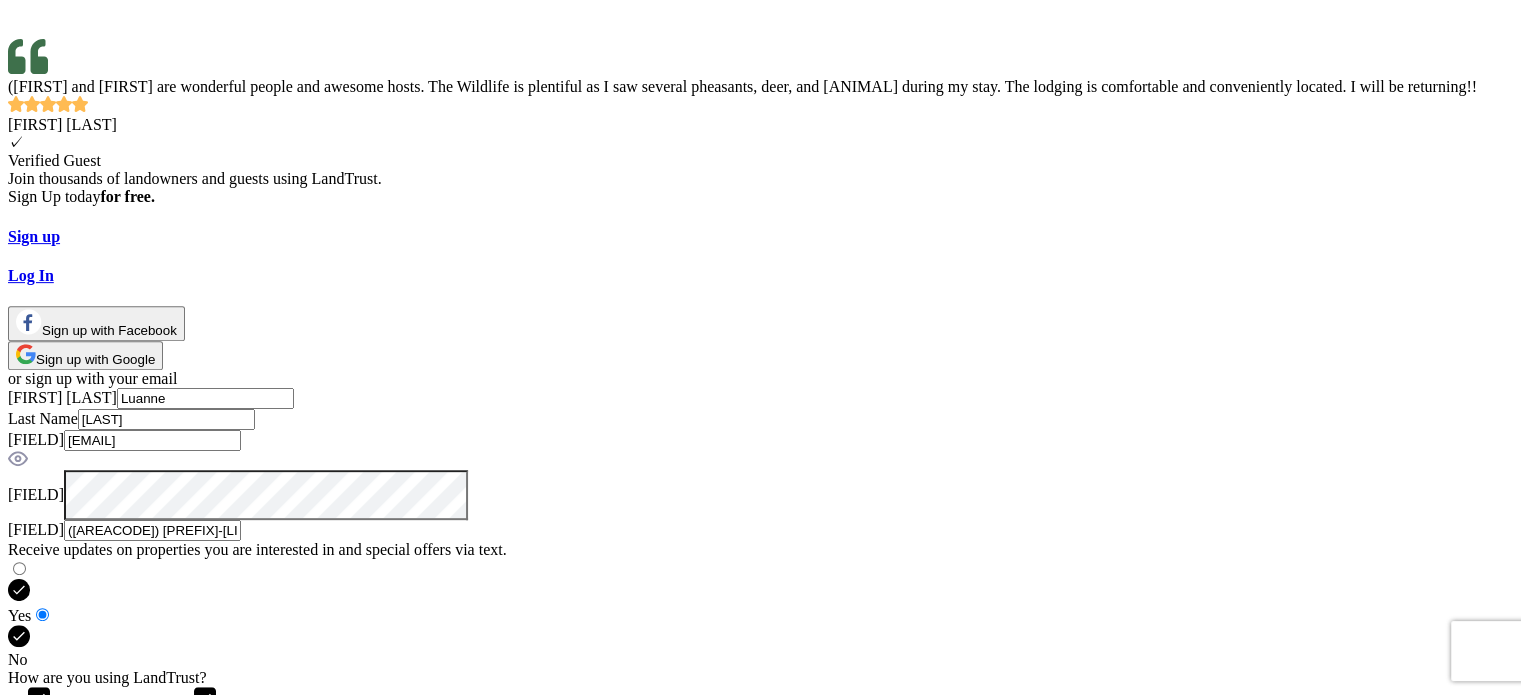 click at bounding box center [39, 742] 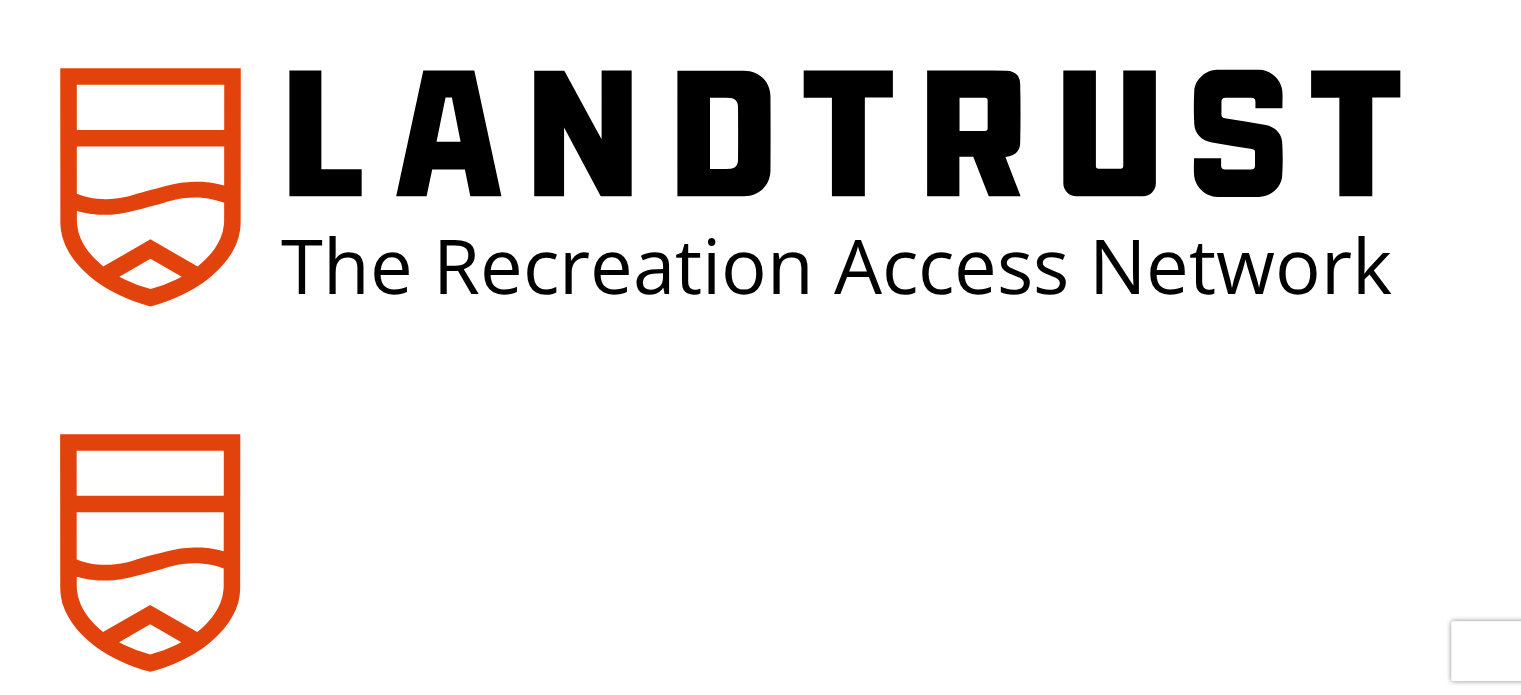 click at bounding box center (96, 1030) 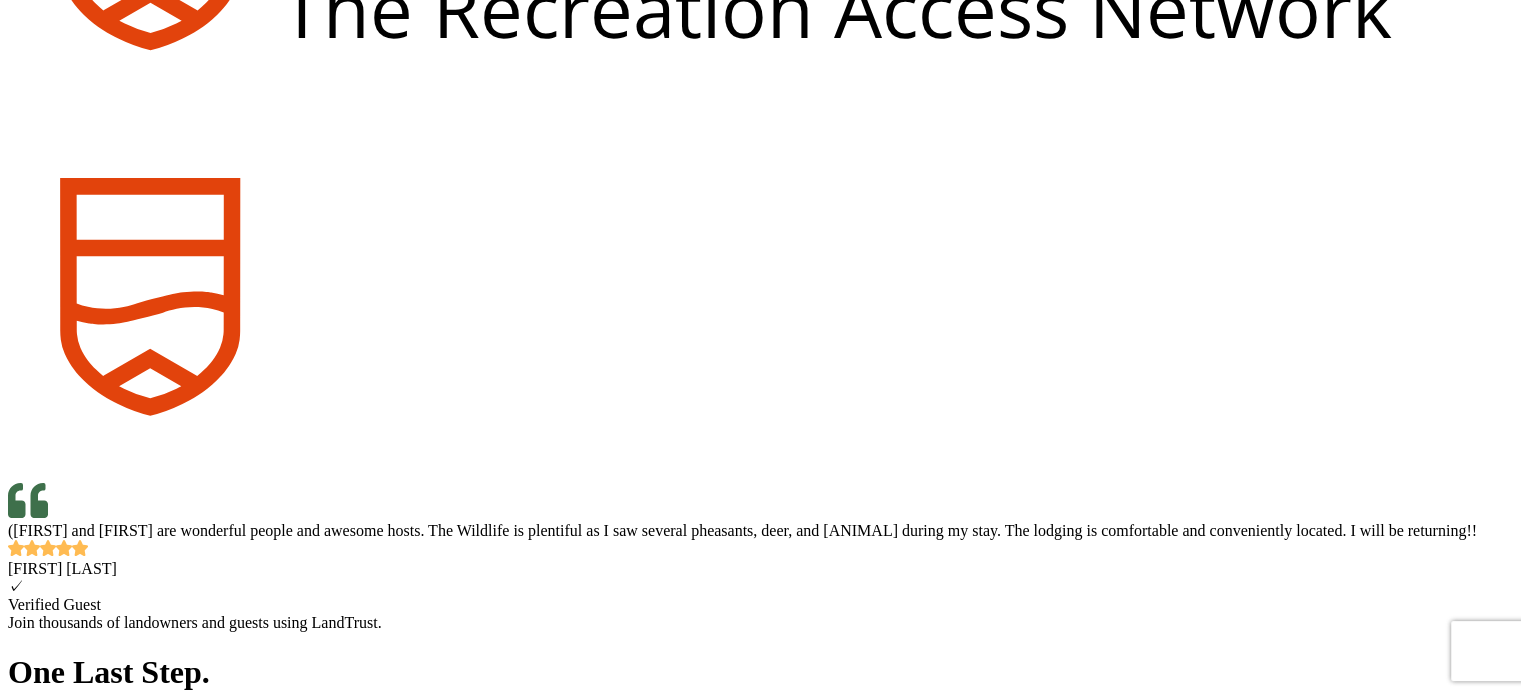 scroll, scrollTop: 300, scrollLeft: 0, axis: vertical 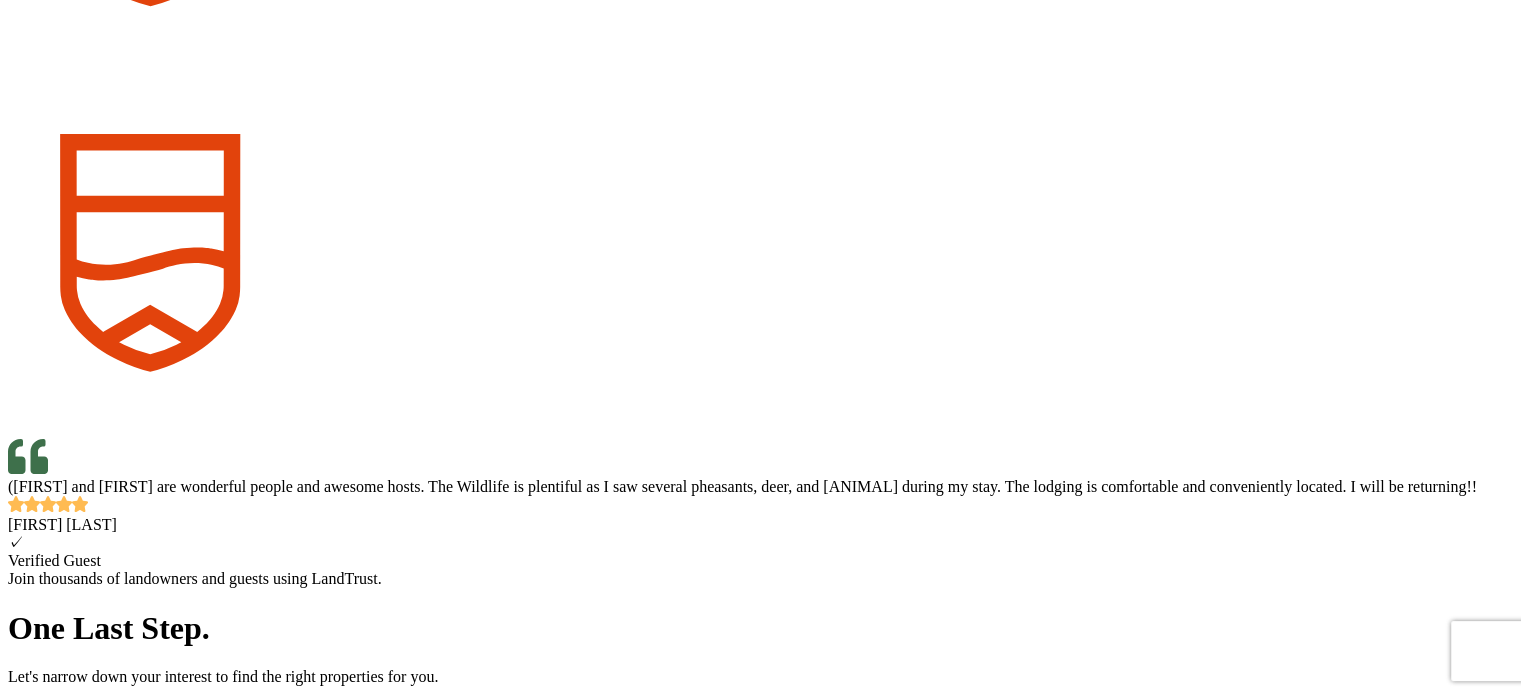 click at bounding box center [39, 1155] 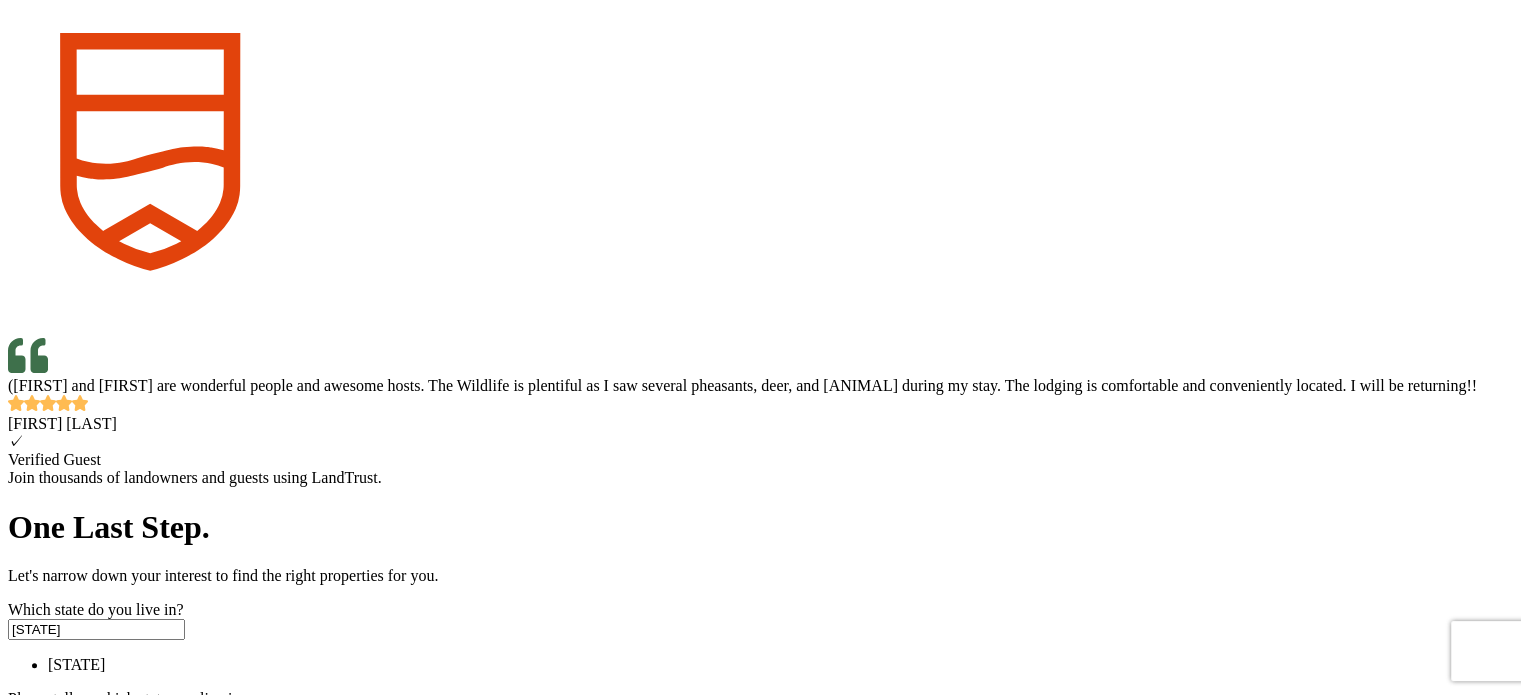 scroll, scrollTop: 500, scrollLeft: 0, axis: vertical 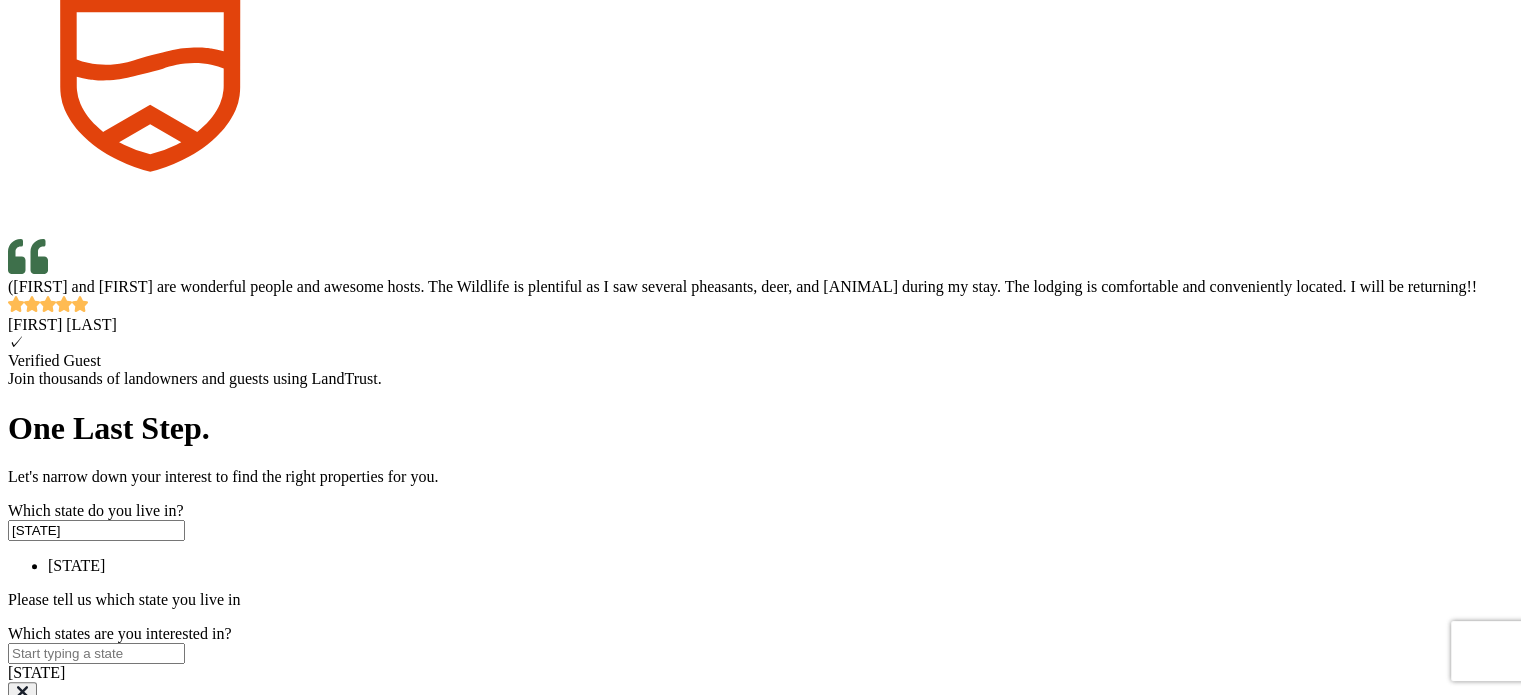 click on "Select... Influencer/LandTrust Partner Agricultural Organization Conservation Group Email Family, Friends, or Neighbors In Person Event LandTrust Podcast LandTrust Trip Guest Online Forum Podcast or Radio Print Media Social Media Web Ad Other" at bounding box center [106, 1179] 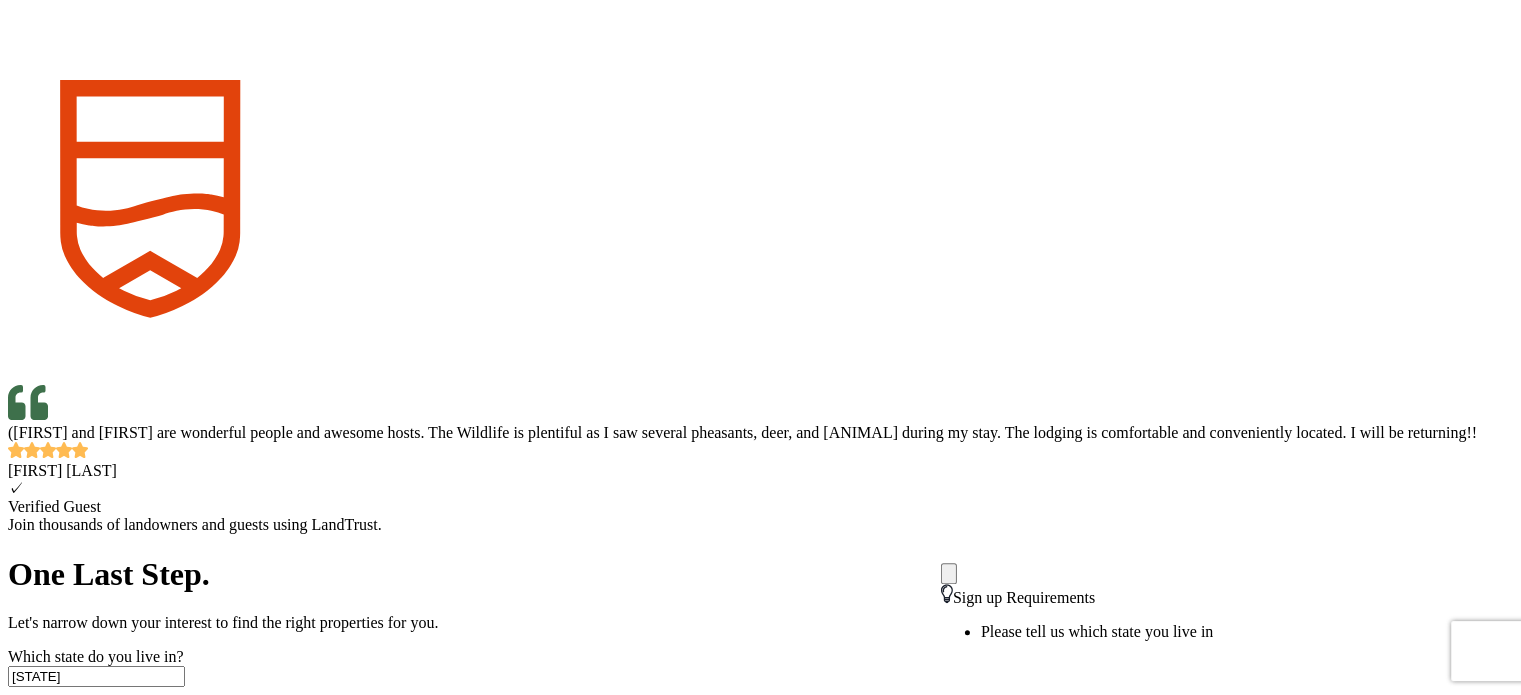 scroll, scrollTop: 0, scrollLeft: 0, axis: both 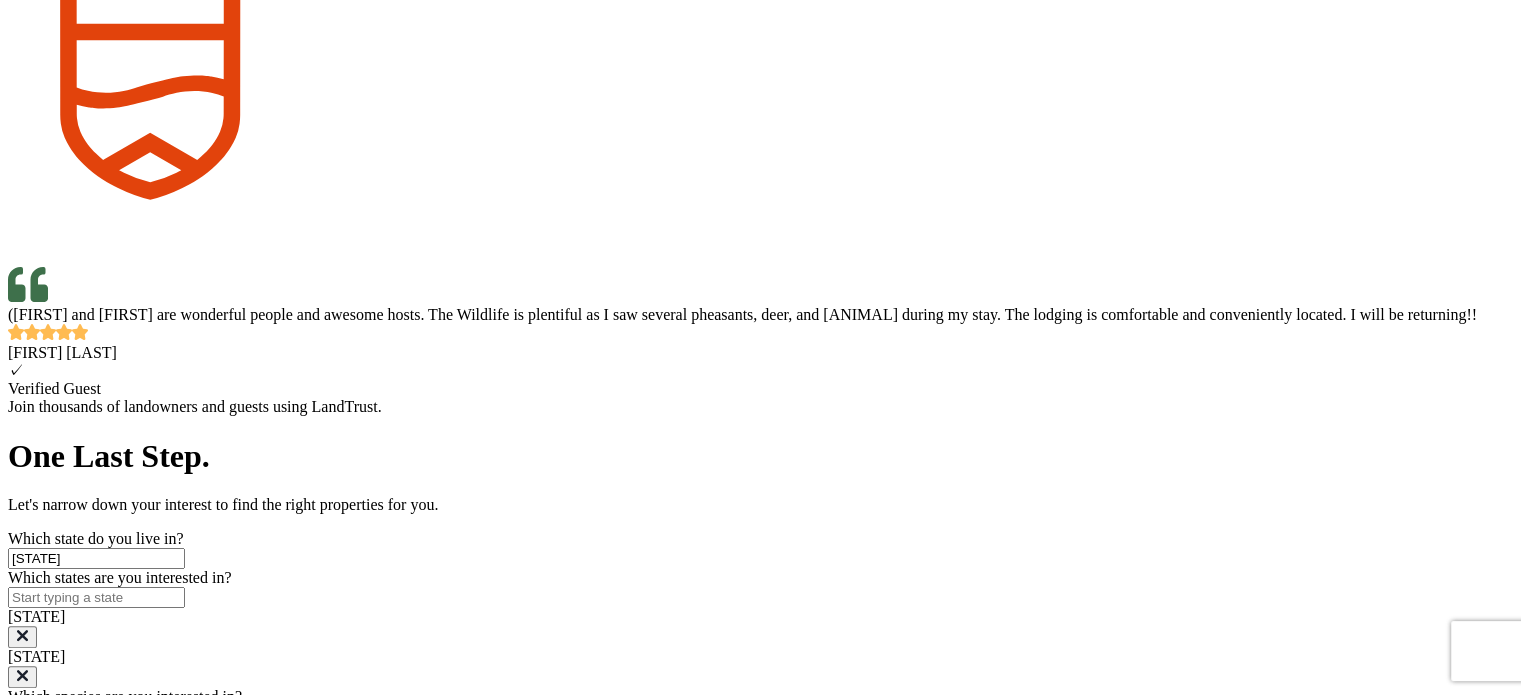 click on "Create My Account" at bounding box center (72, 1143) 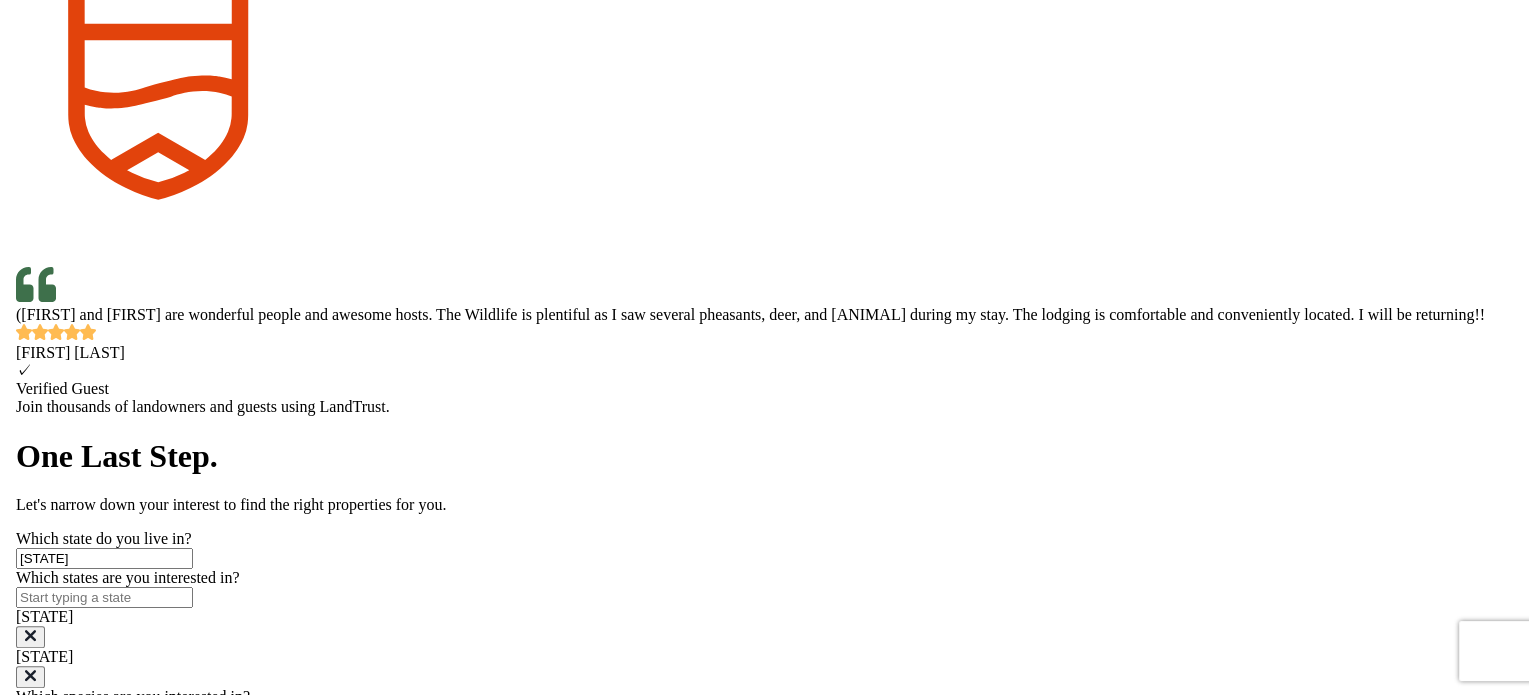 scroll, scrollTop: 0, scrollLeft: 0, axis: both 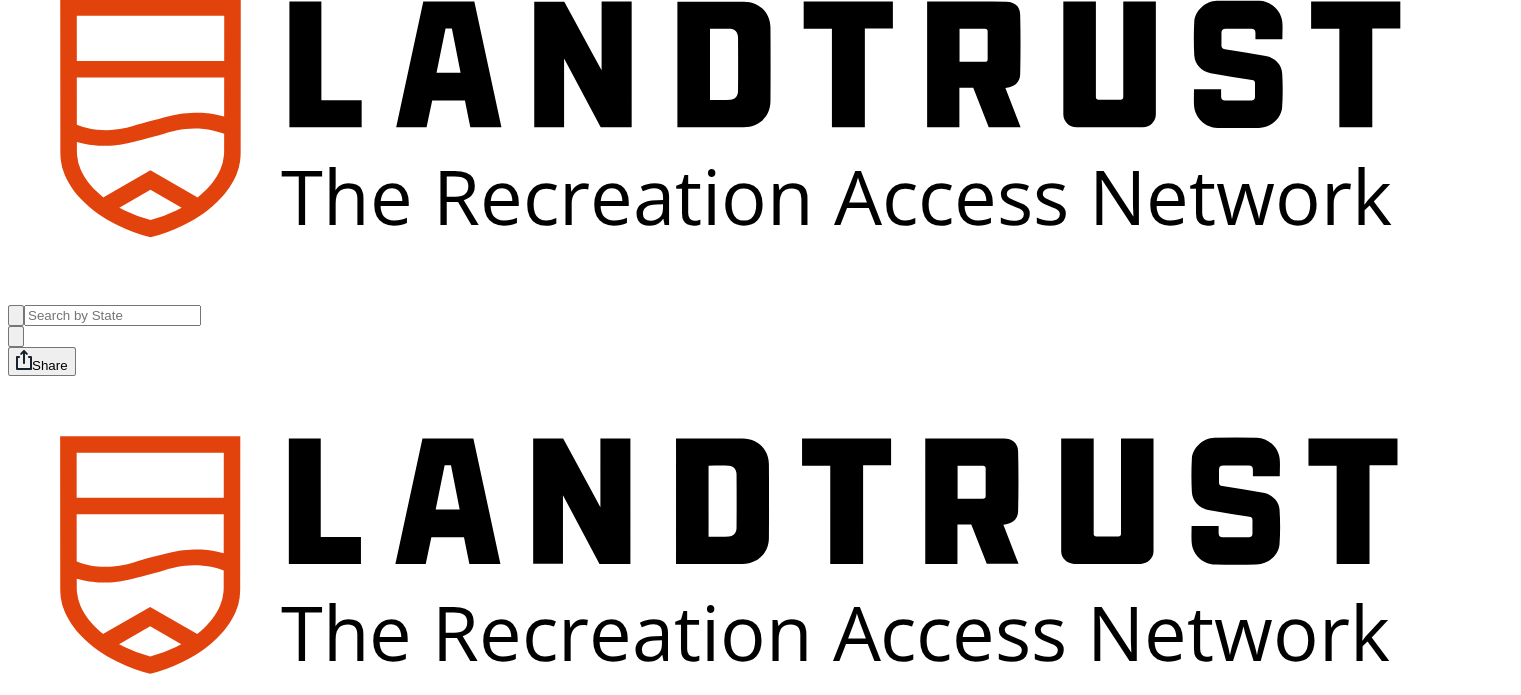 click on "Flying O Ranch" at bounding box center (354, 8023) 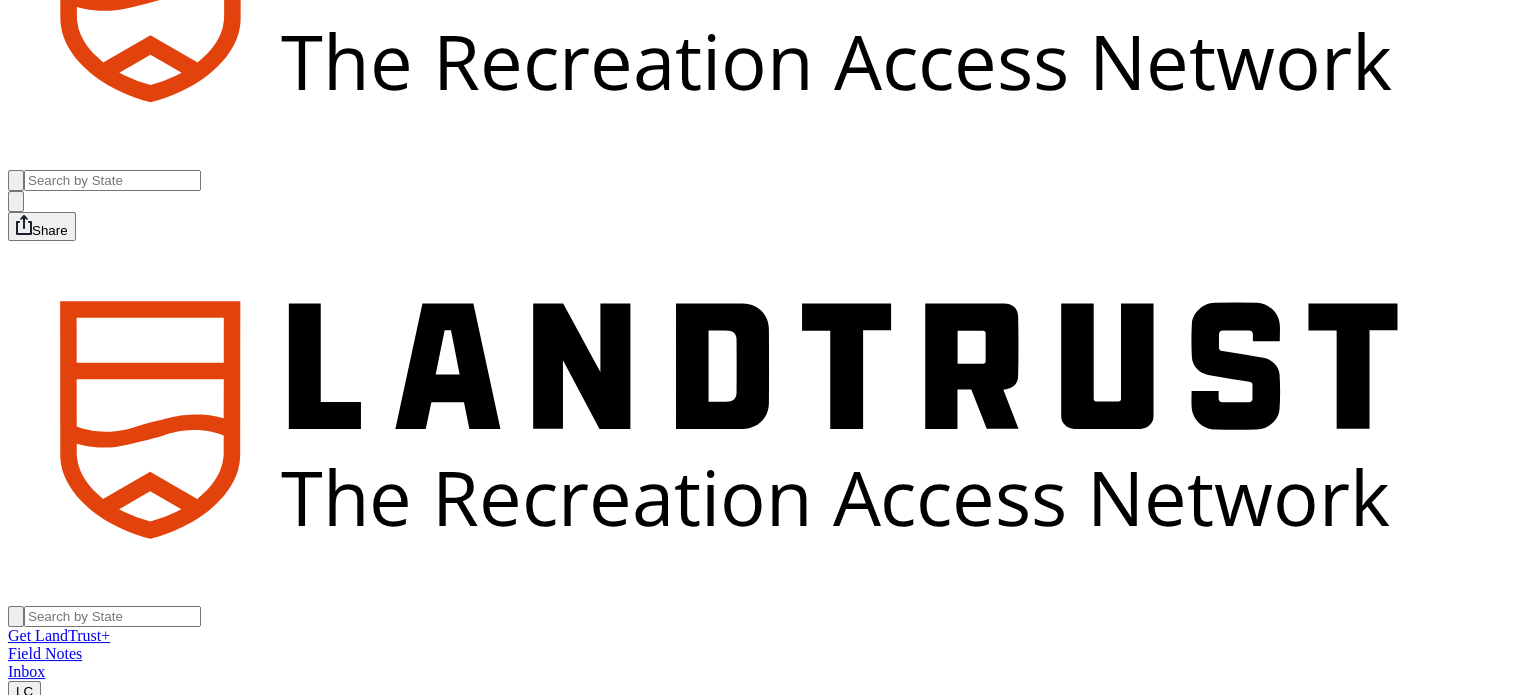 scroll, scrollTop: 300, scrollLeft: 0, axis: vertical 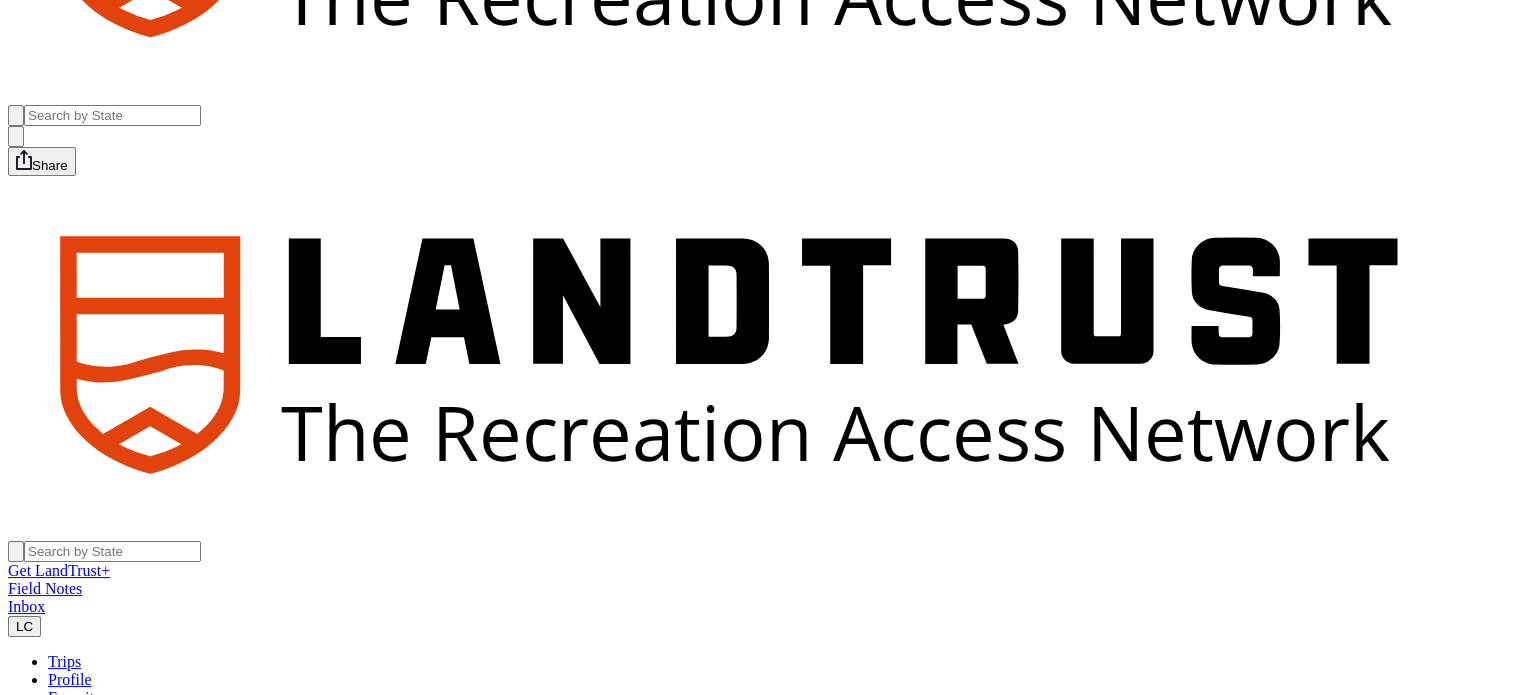 click on "Show More" at bounding box center (49, 36978) 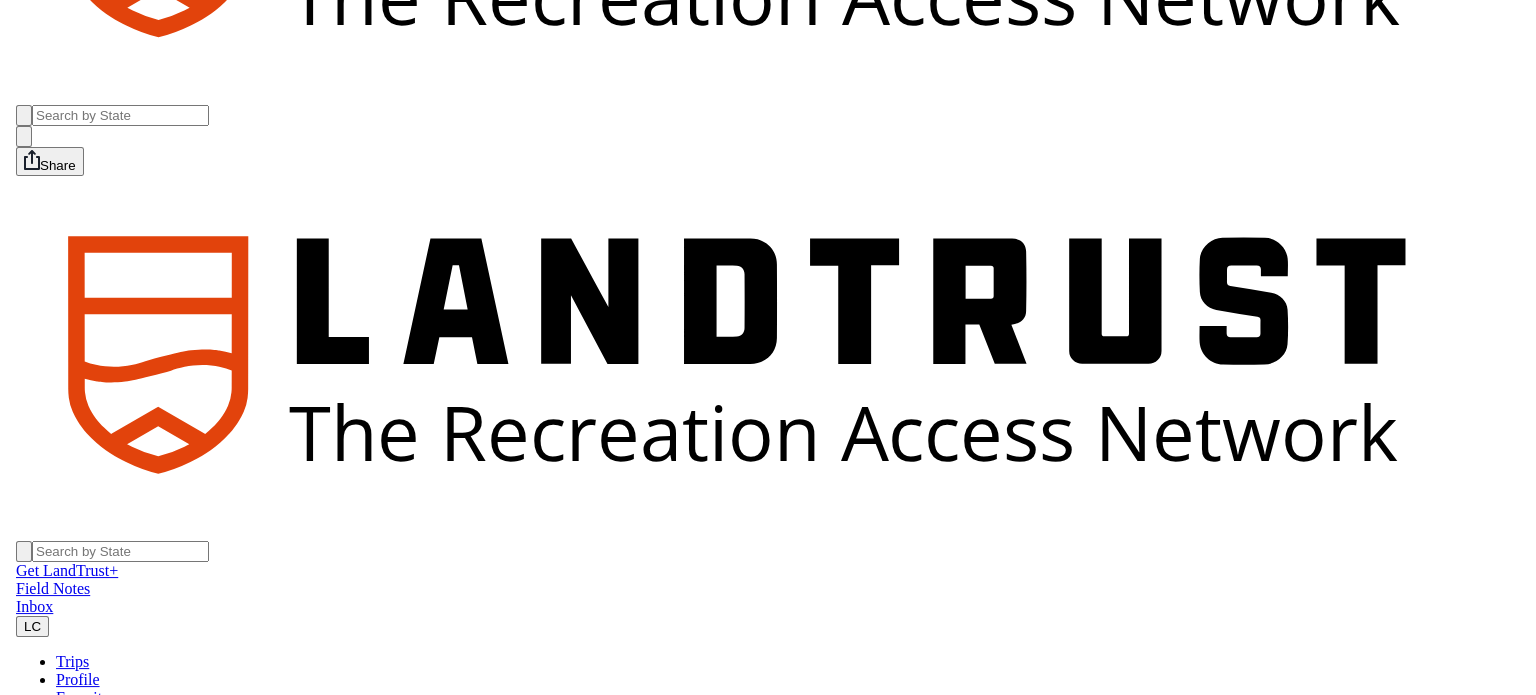scroll, scrollTop: 0, scrollLeft: 0, axis: both 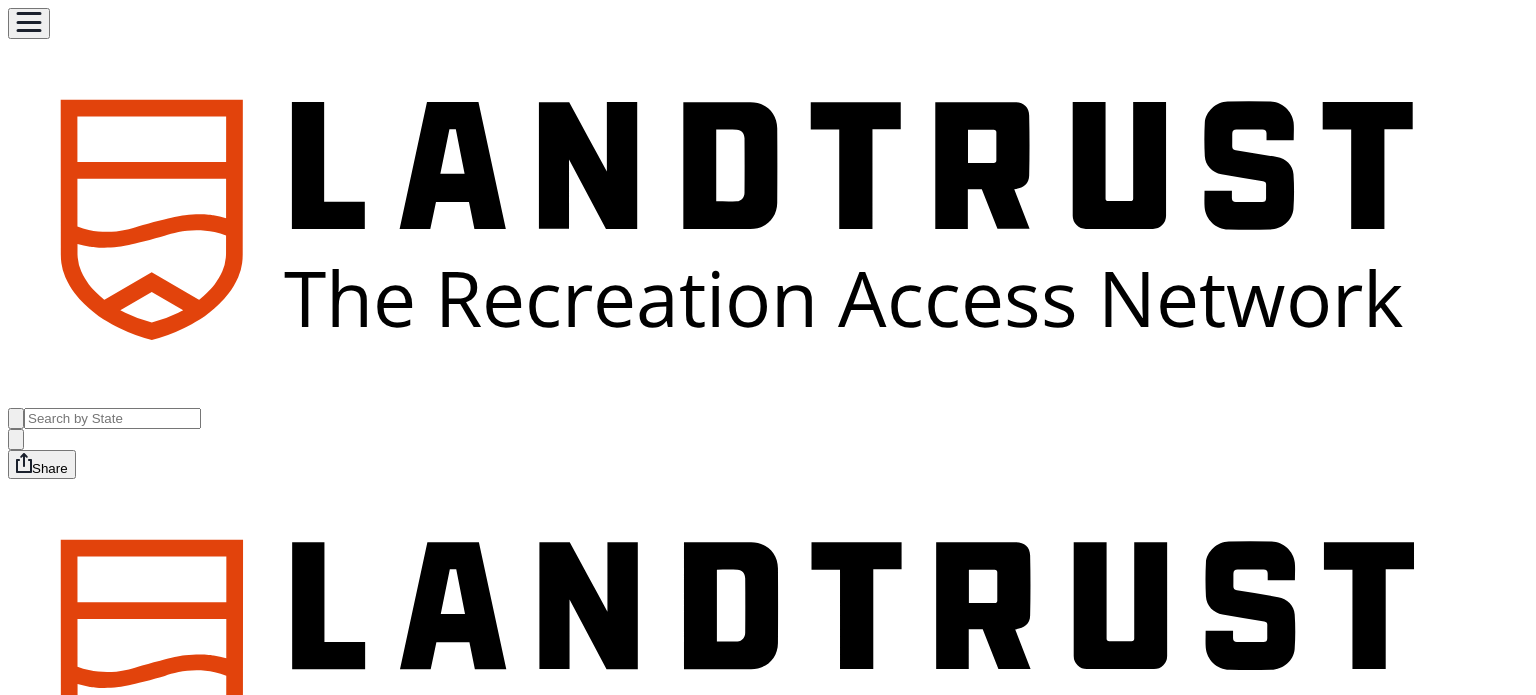 click at bounding box center [16, 37655] 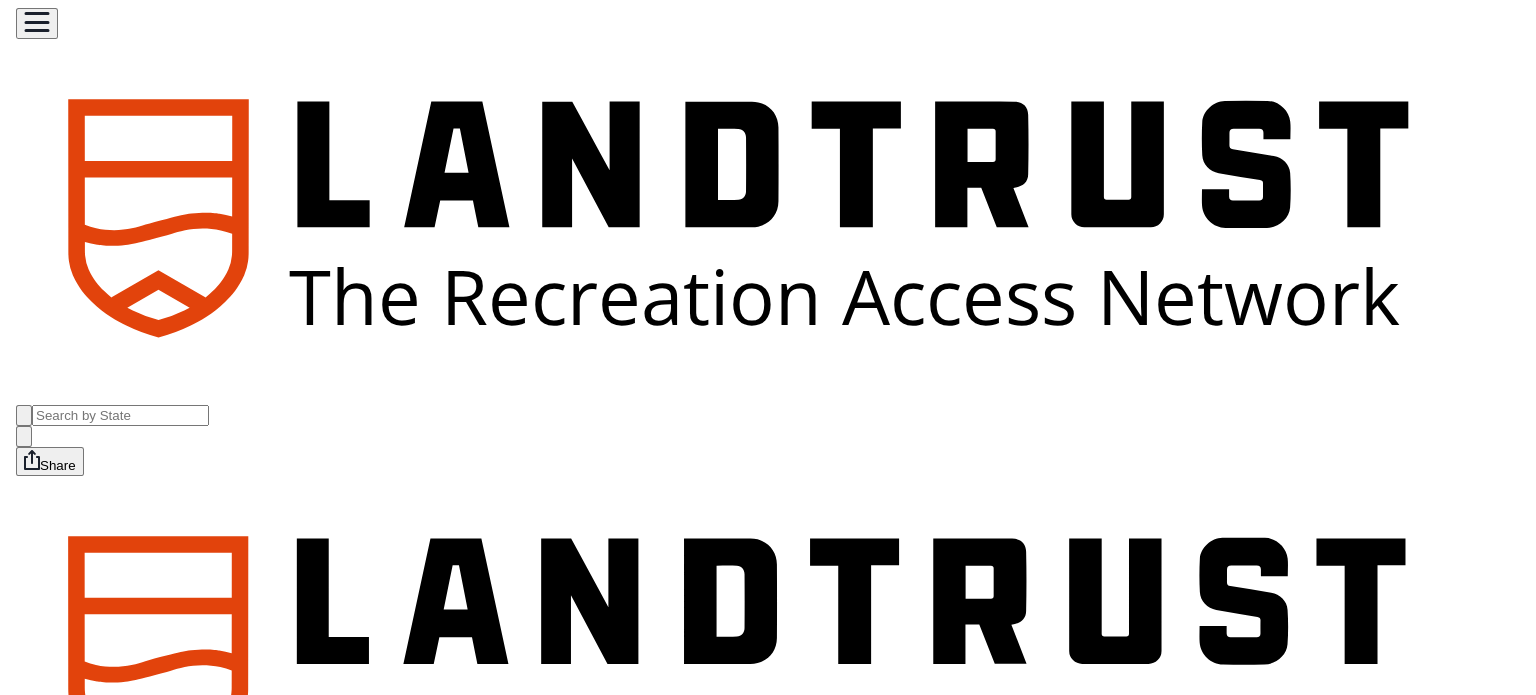 scroll, scrollTop: 0, scrollLeft: 0, axis: both 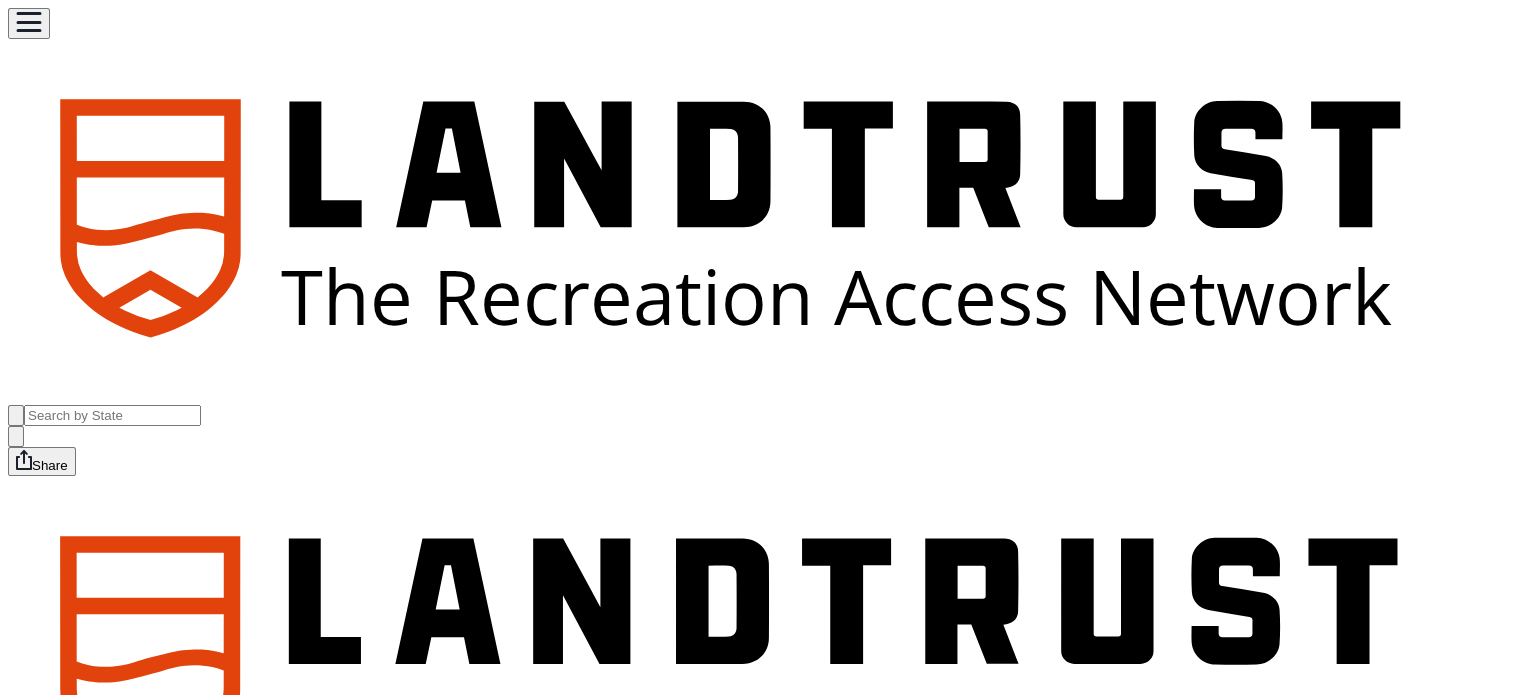 click at bounding box center (768, 30322) 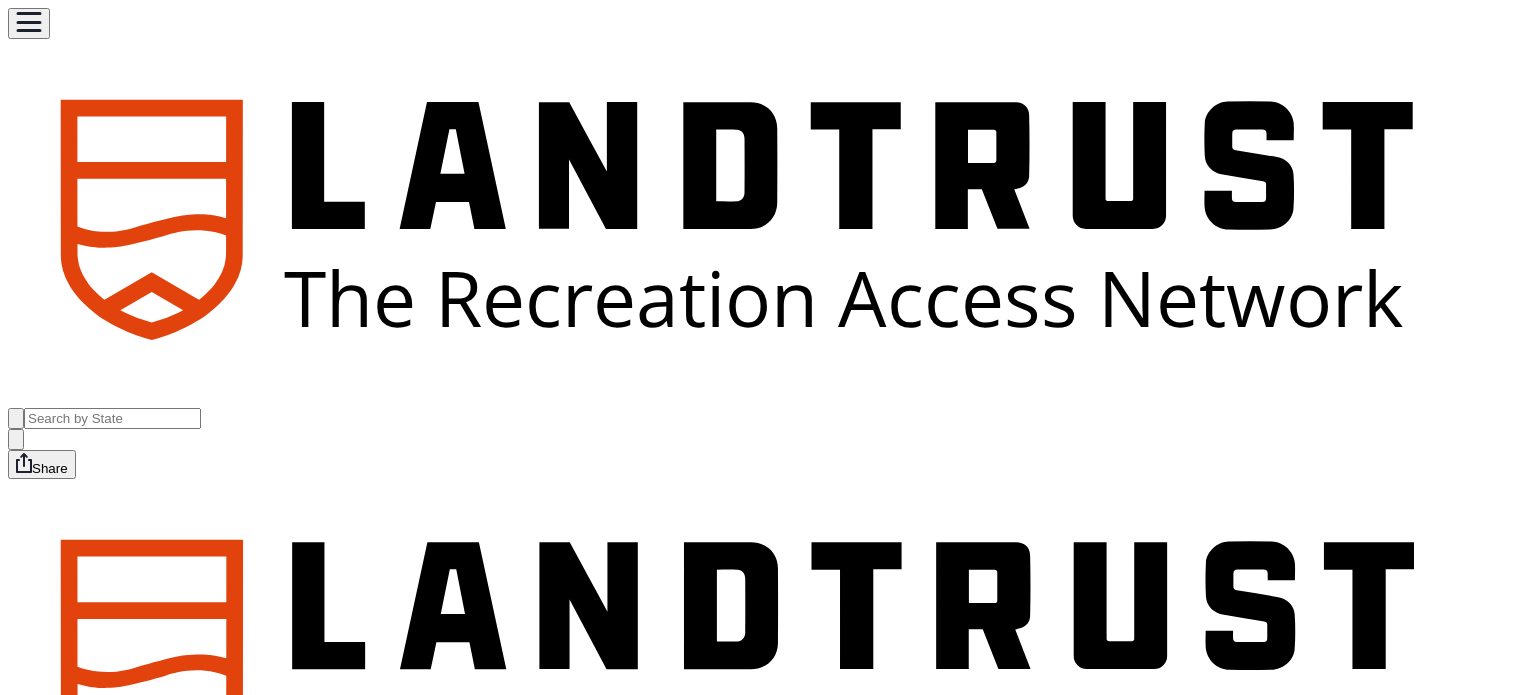scroll, scrollTop: 70, scrollLeft: 0, axis: vertical 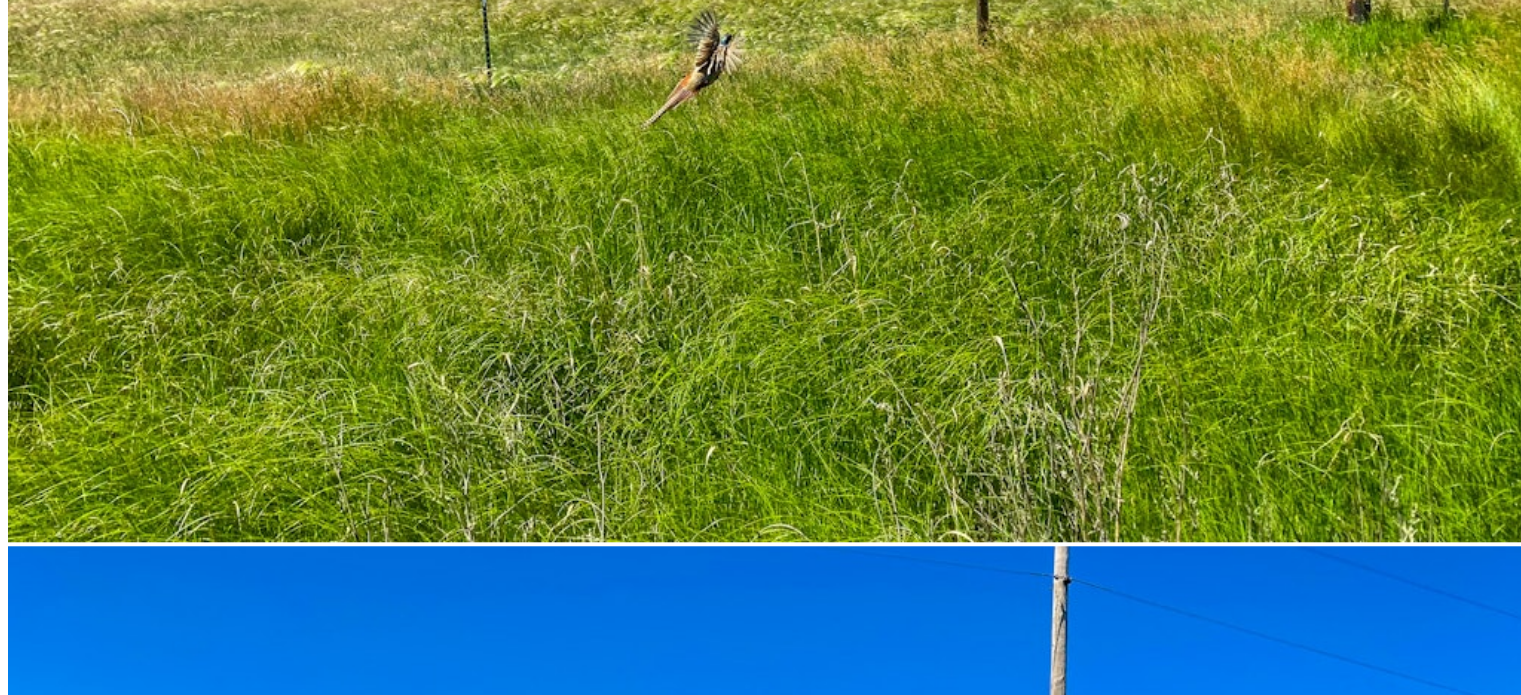 click on "Contact" at bounding box center [39, 8460] 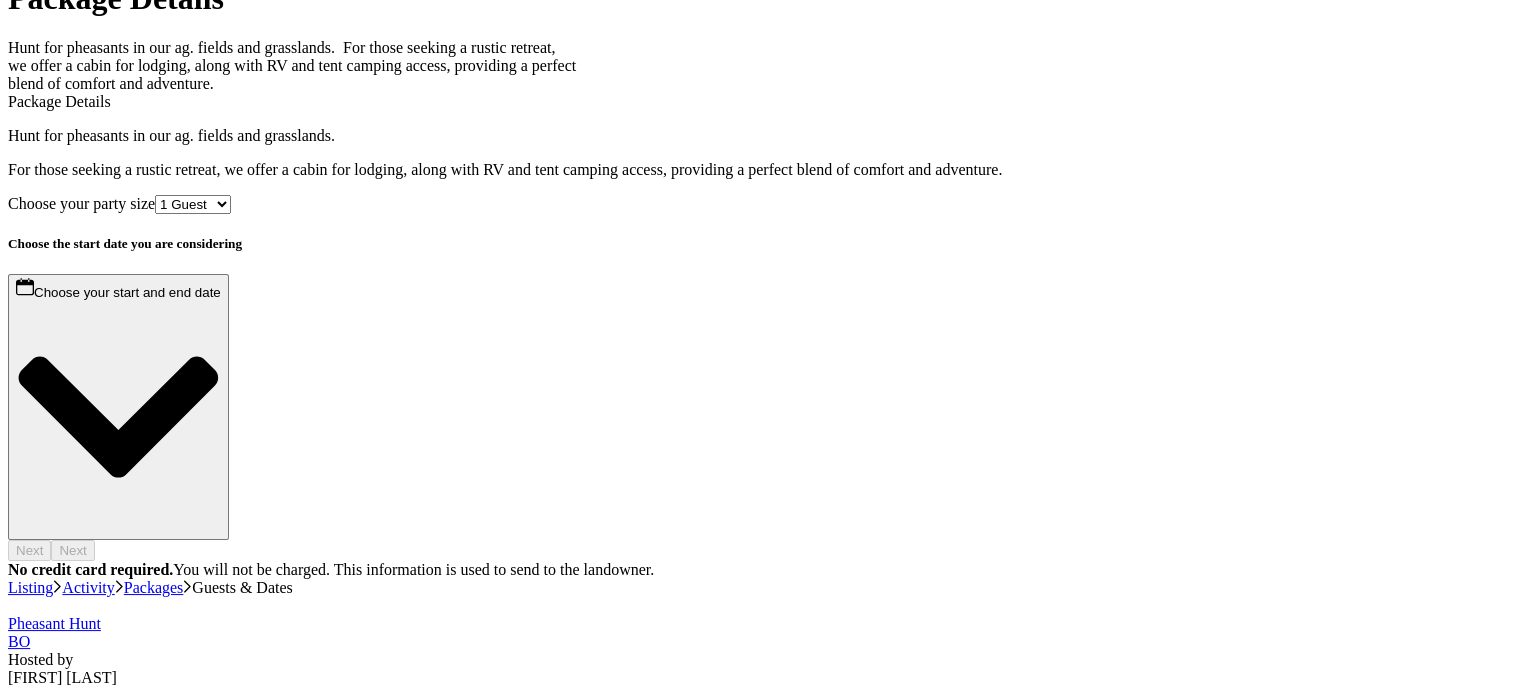 scroll, scrollTop: 0, scrollLeft: 0, axis: both 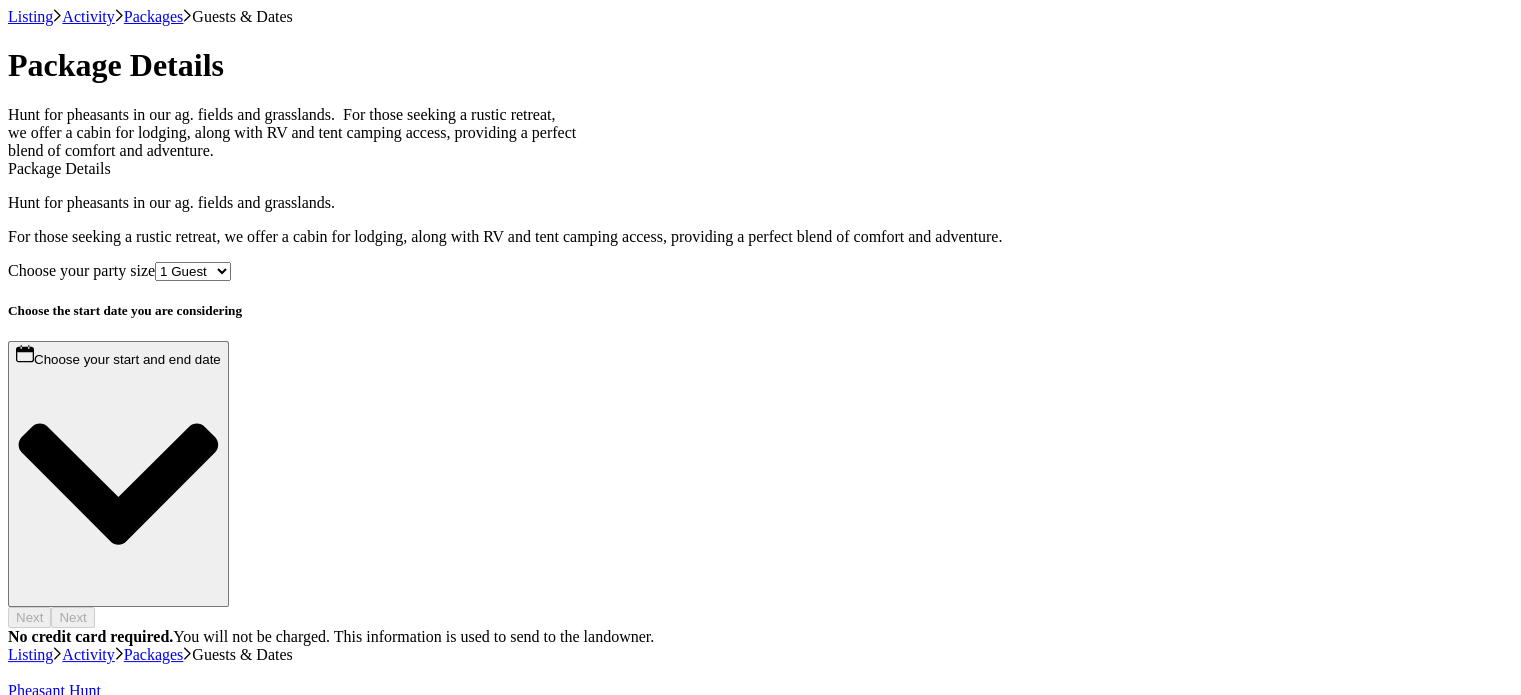 click on "Next Next" at bounding box center (760, 617) 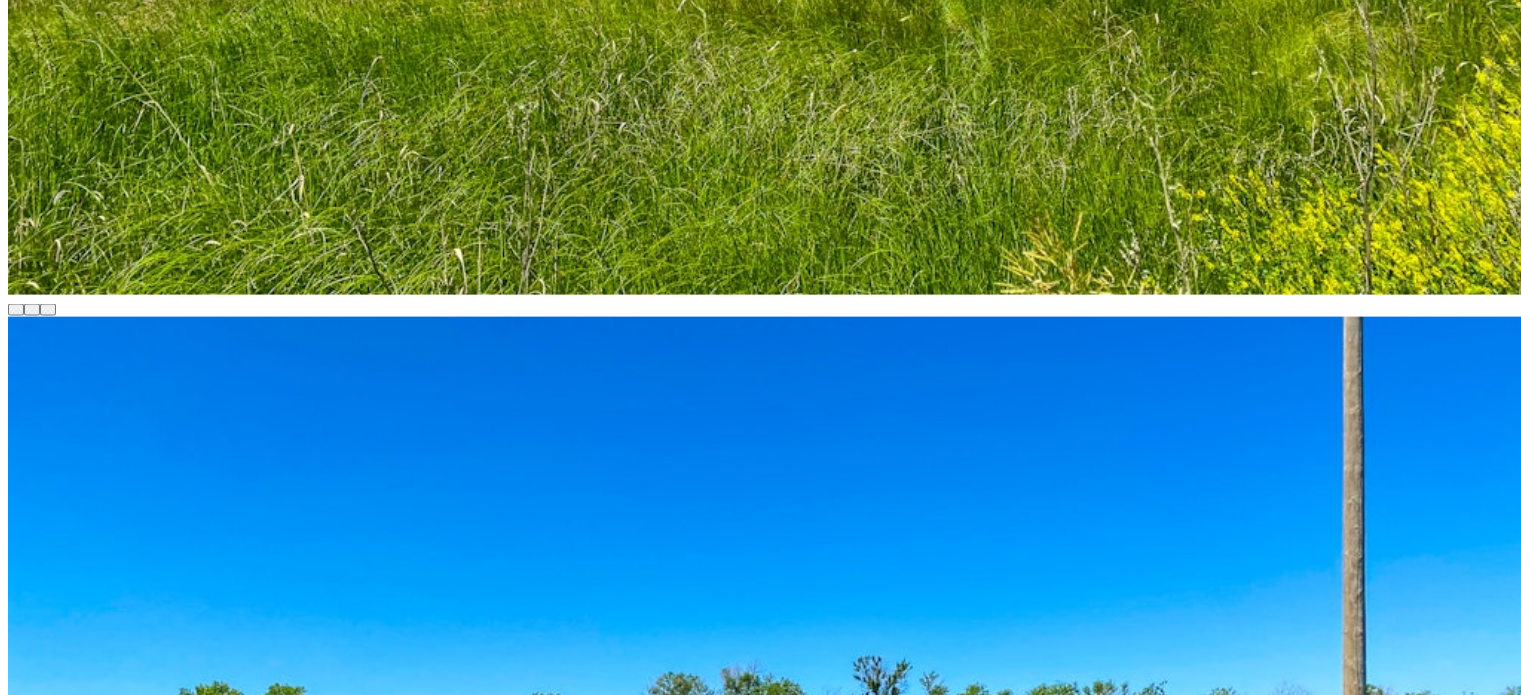 scroll, scrollTop: 4300, scrollLeft: 0, axis: vertical 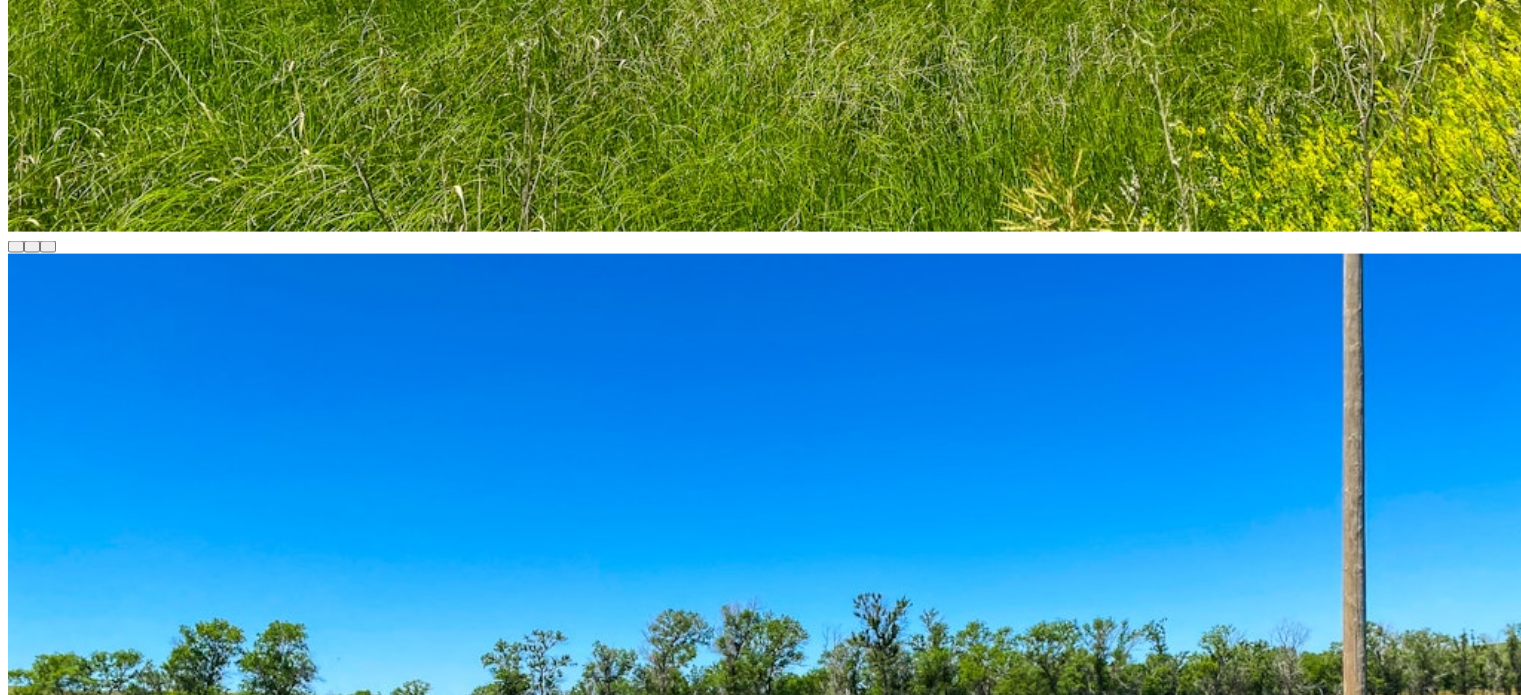 click at bounding box center (16, 8329) 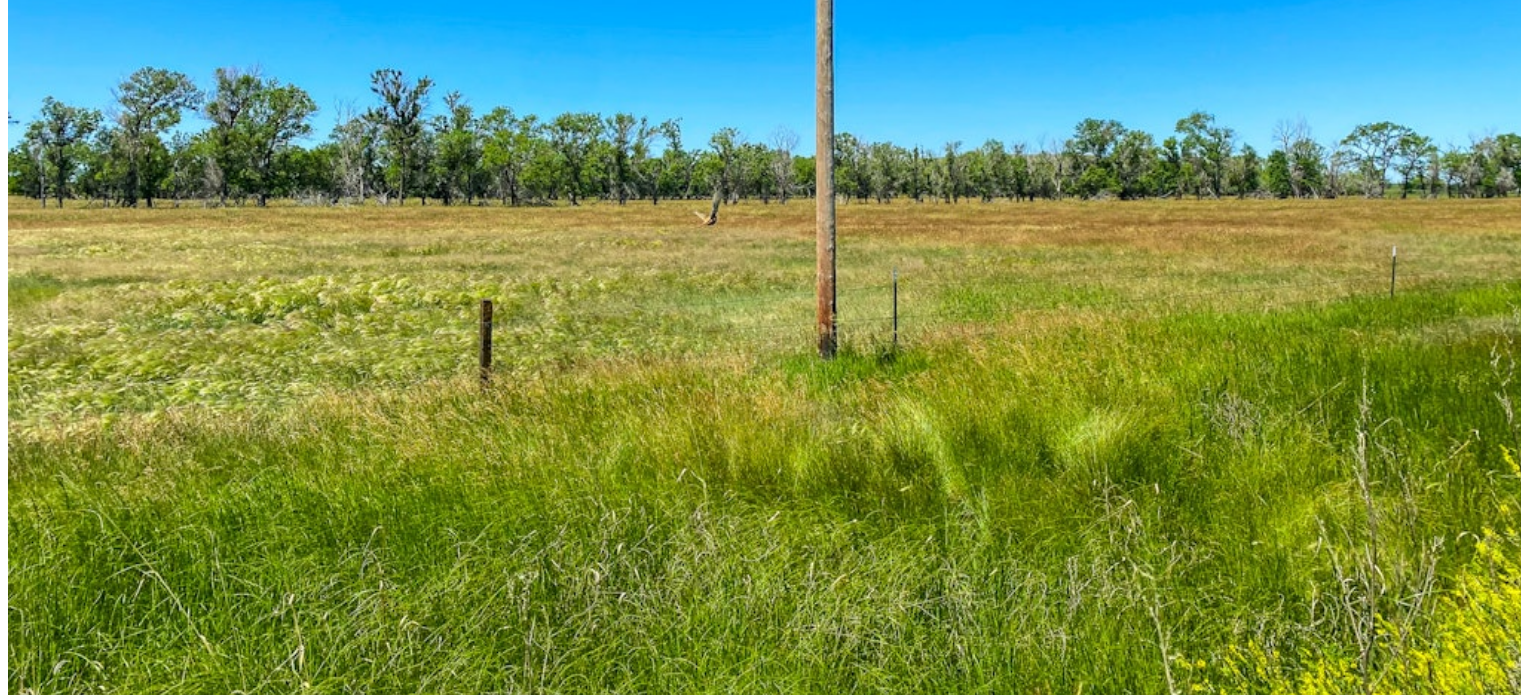 scroll, scrollTop: 3900, scrollLeft: 0, axis: vertical 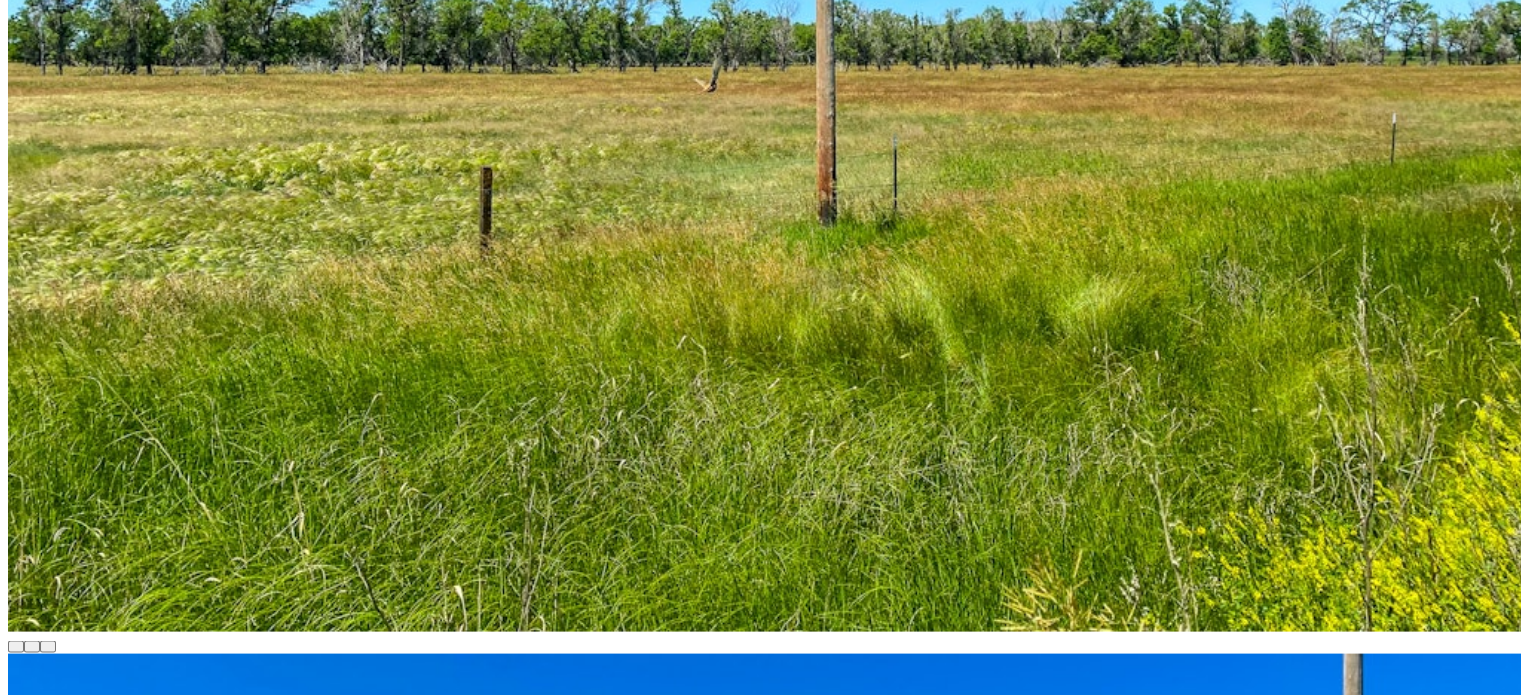 click on "Contact Landowner" at bounding box center [74, 8644] 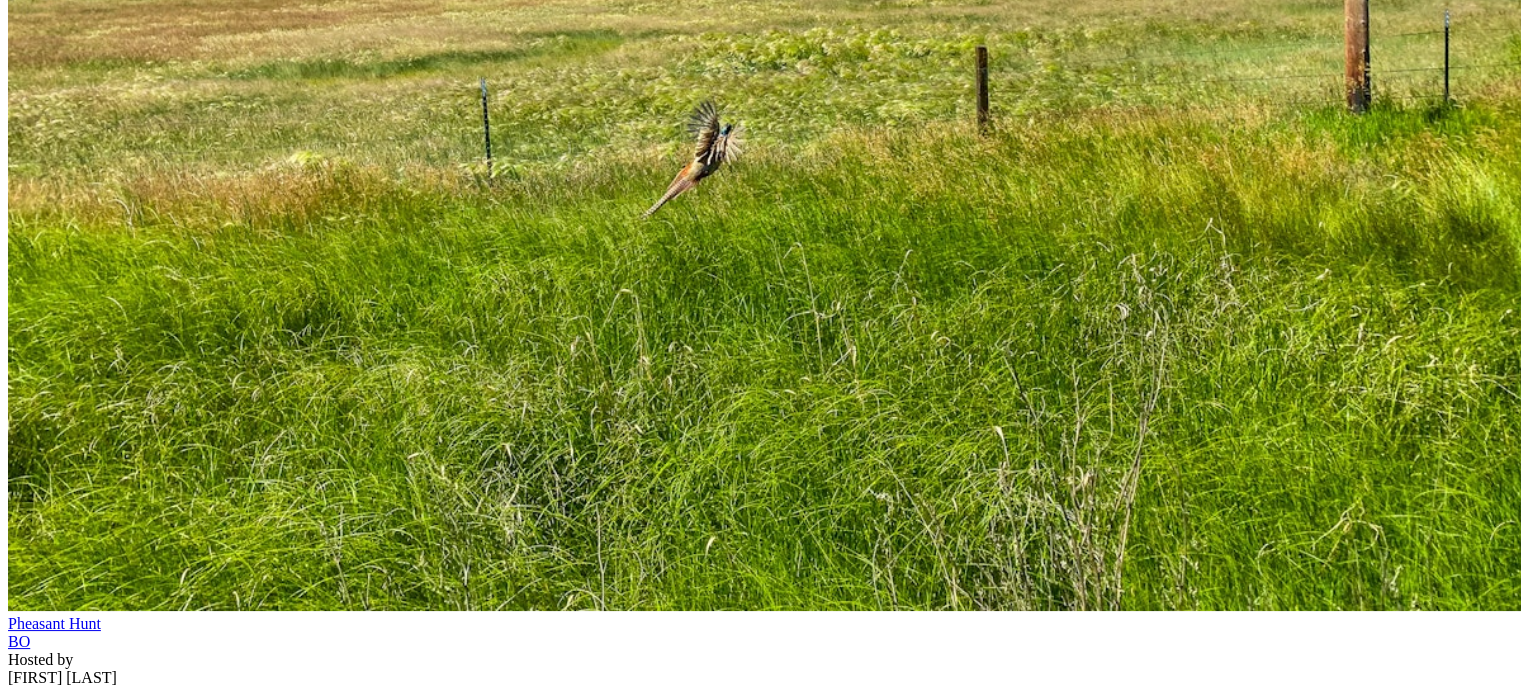 scroll, scrollTop: 0, scrollLeft: 0, axis: both 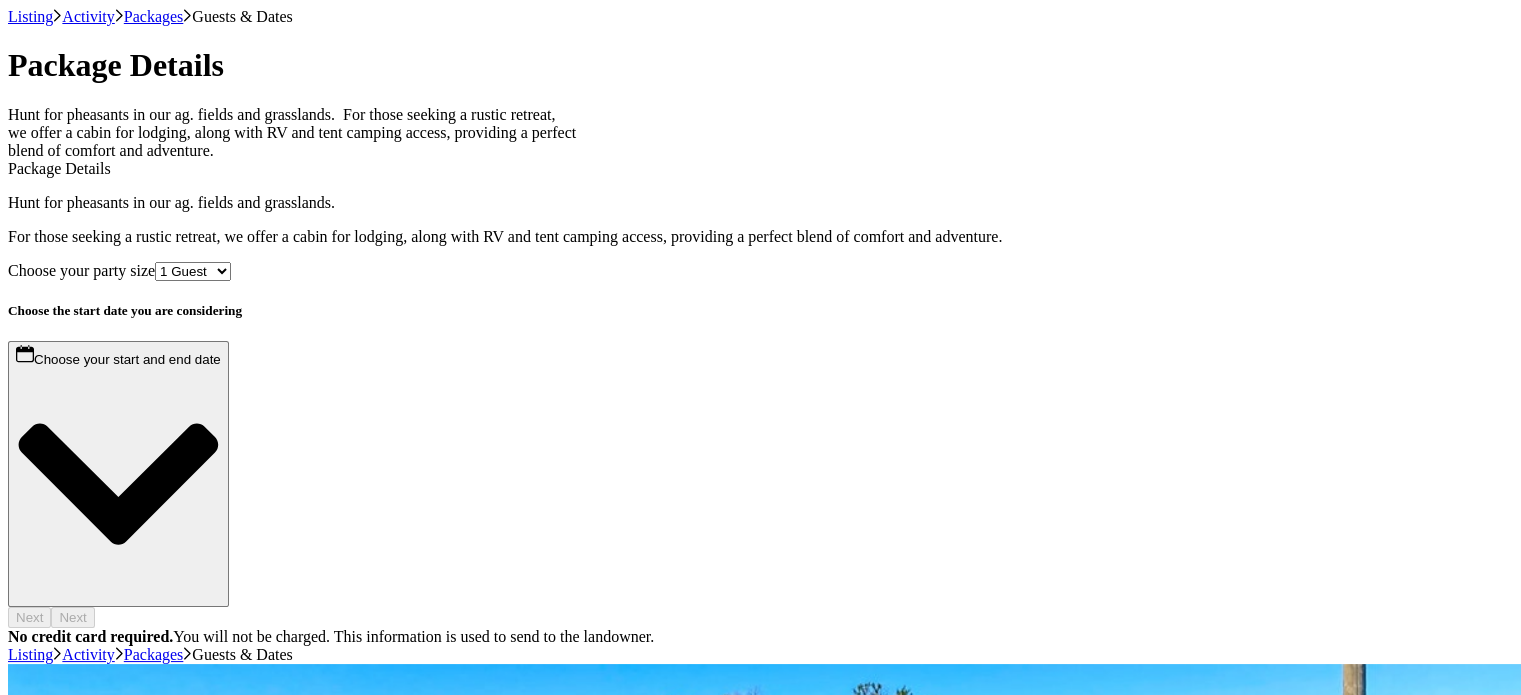 click on "1  Guest 2  Guests 3  Guests 4  Guests 5  Guests" at bounding box center (193, 271) 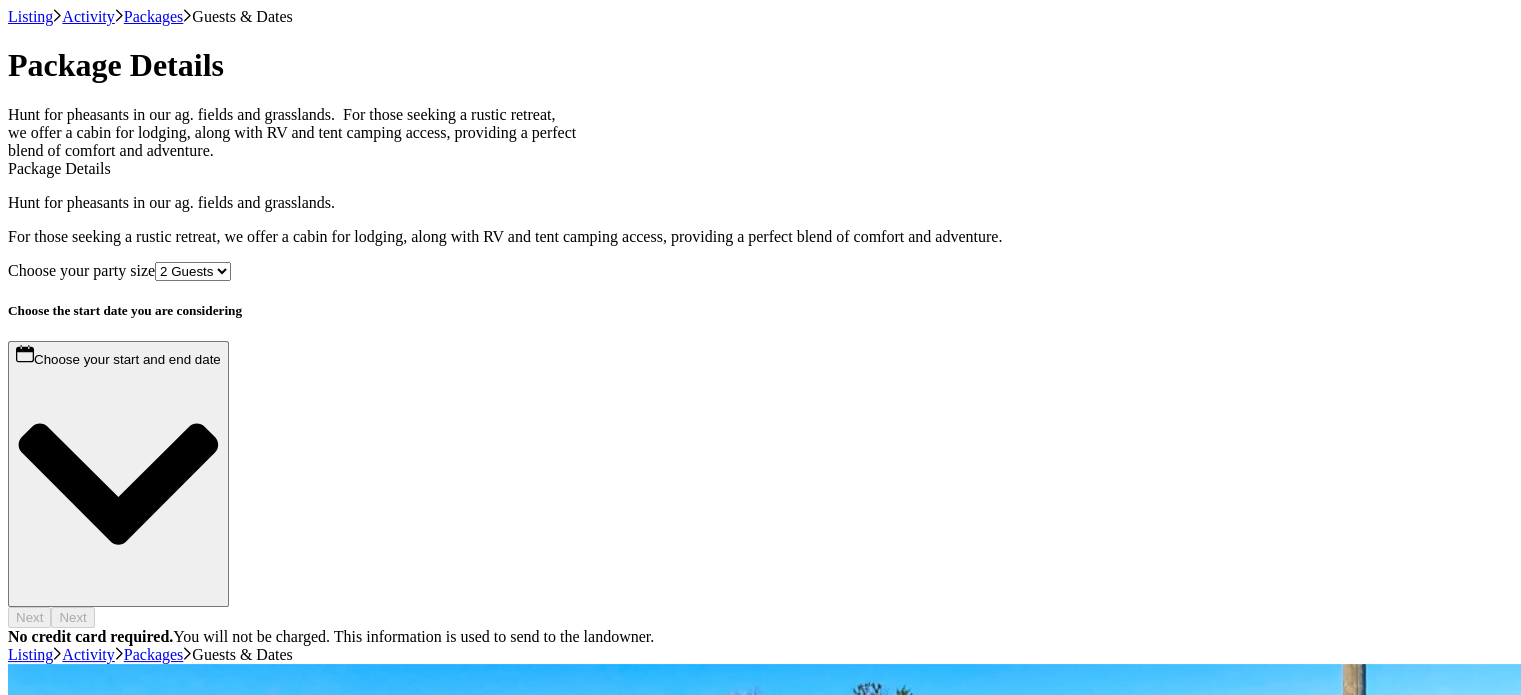 click on "1  Guest 2  Guests 3  Guests 4  Guests 5  Guests" at bounding box center [193, 271] 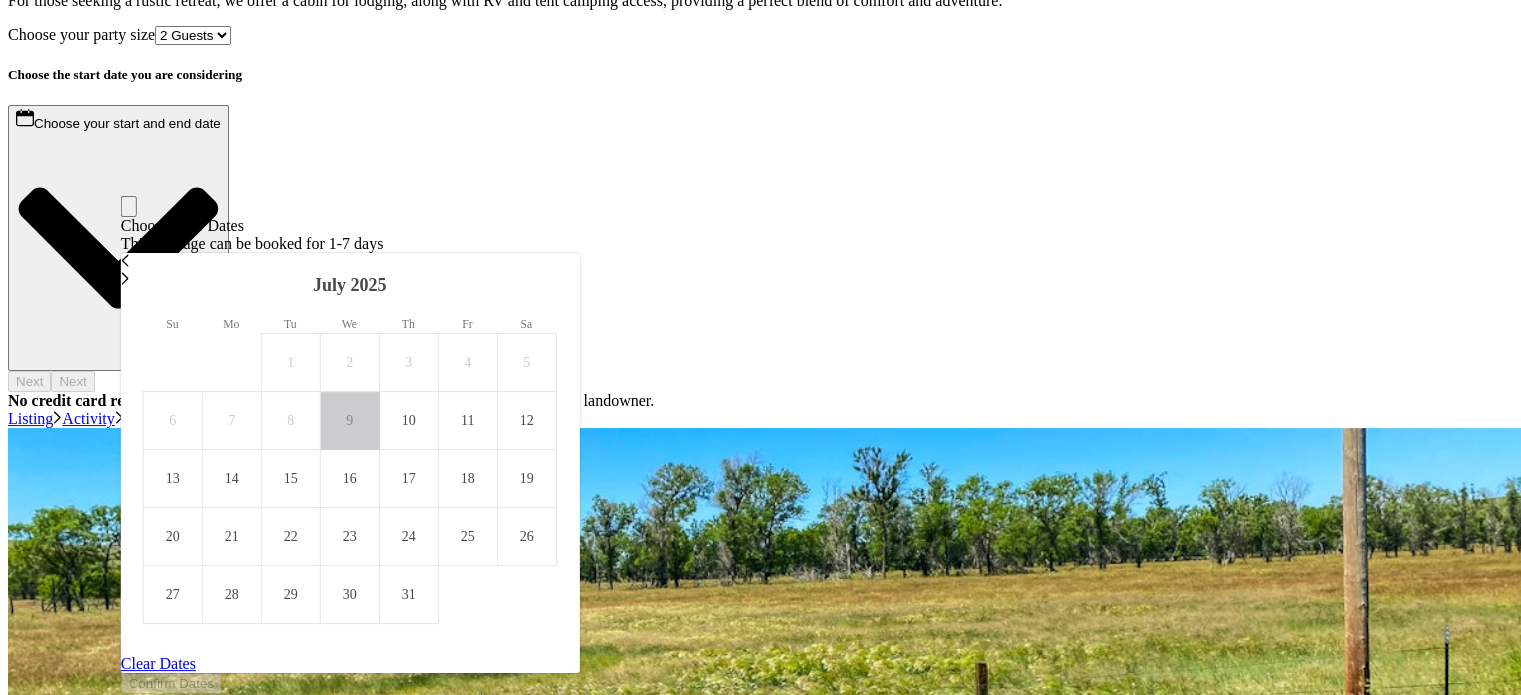 scroll, scrollTop: 267, scrollLeft: 0, axis: vertical 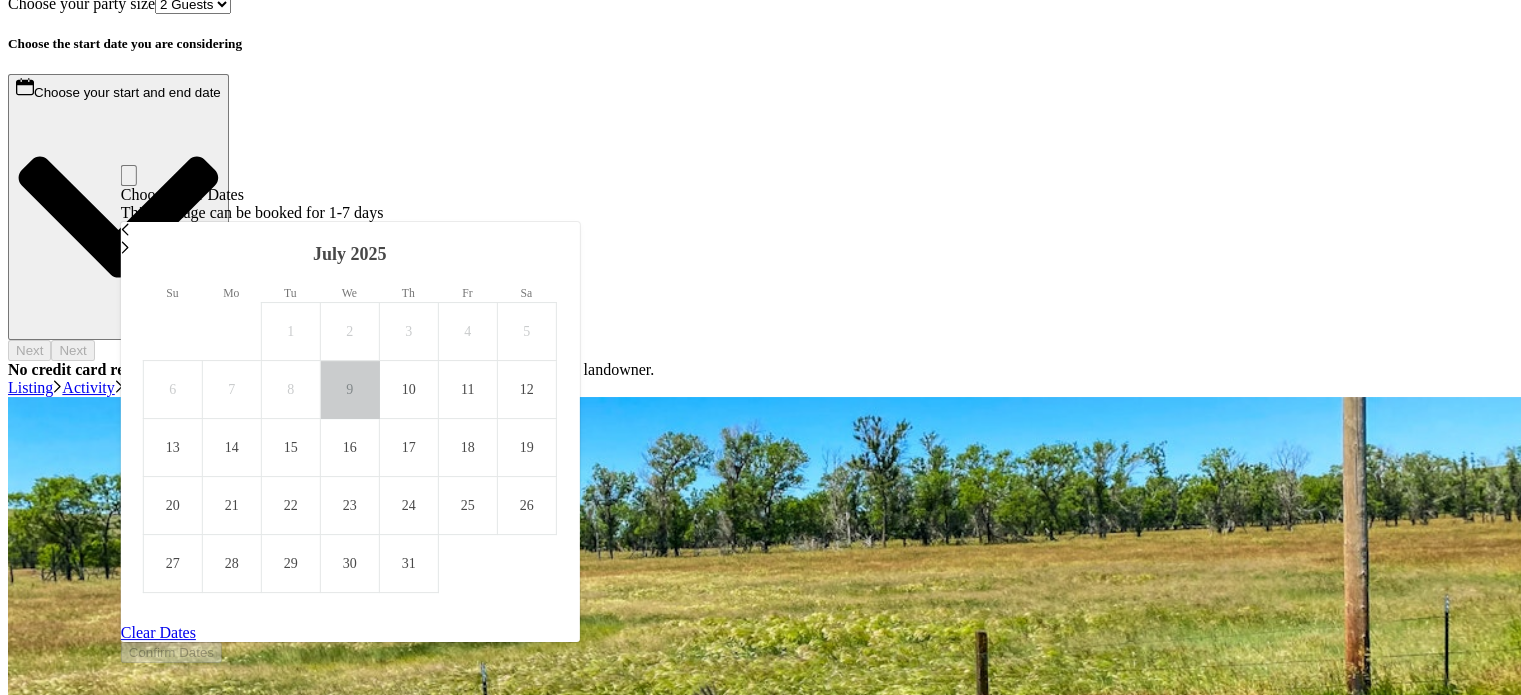 click at bounding box center (125, 229) 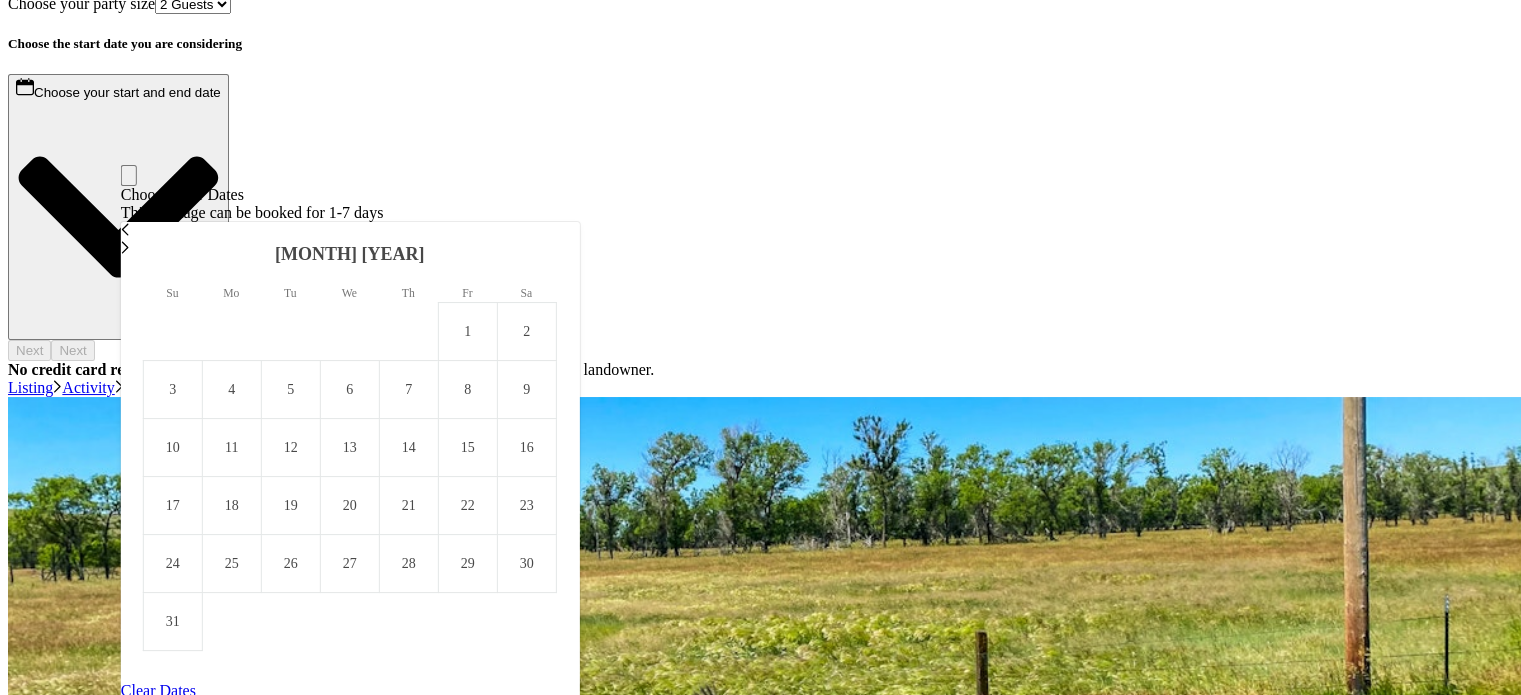 click at bounding box center [125, 229] 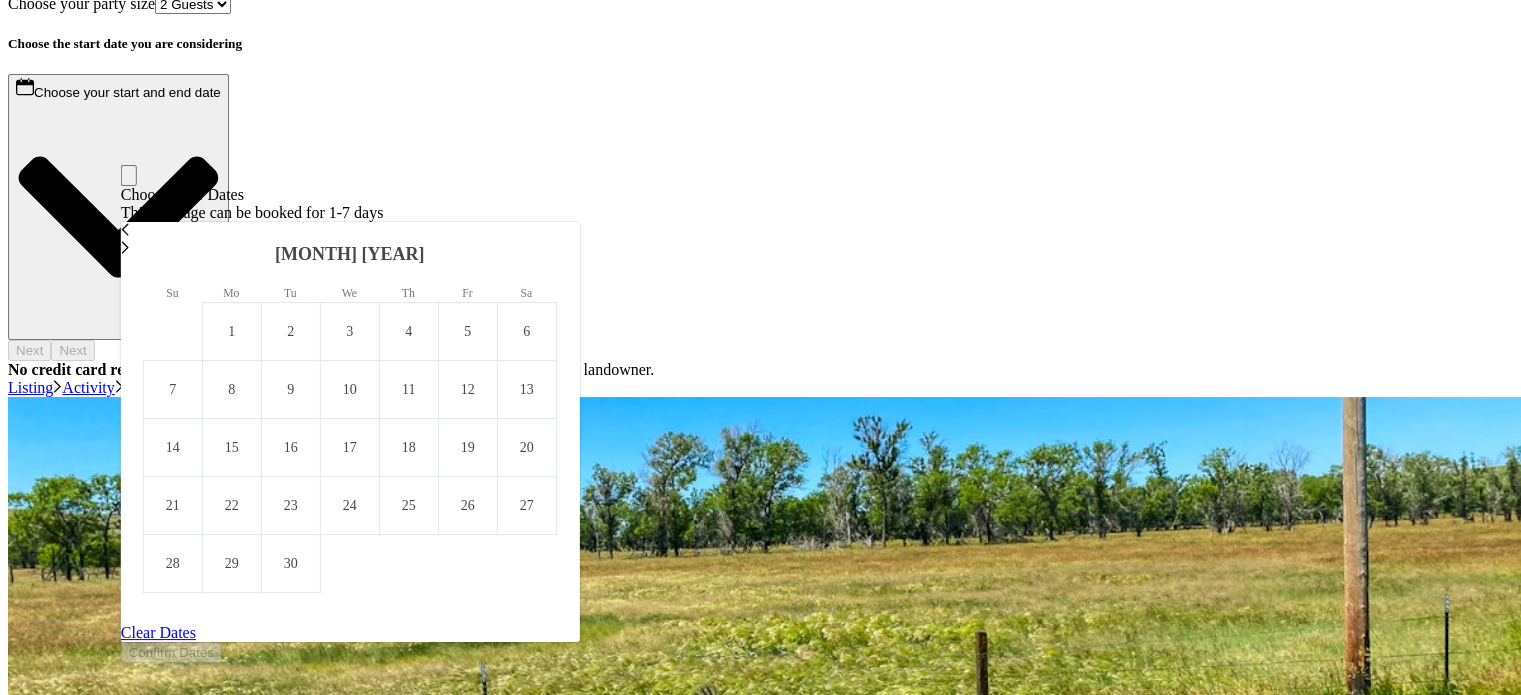 click at bounding box center [125, 229] 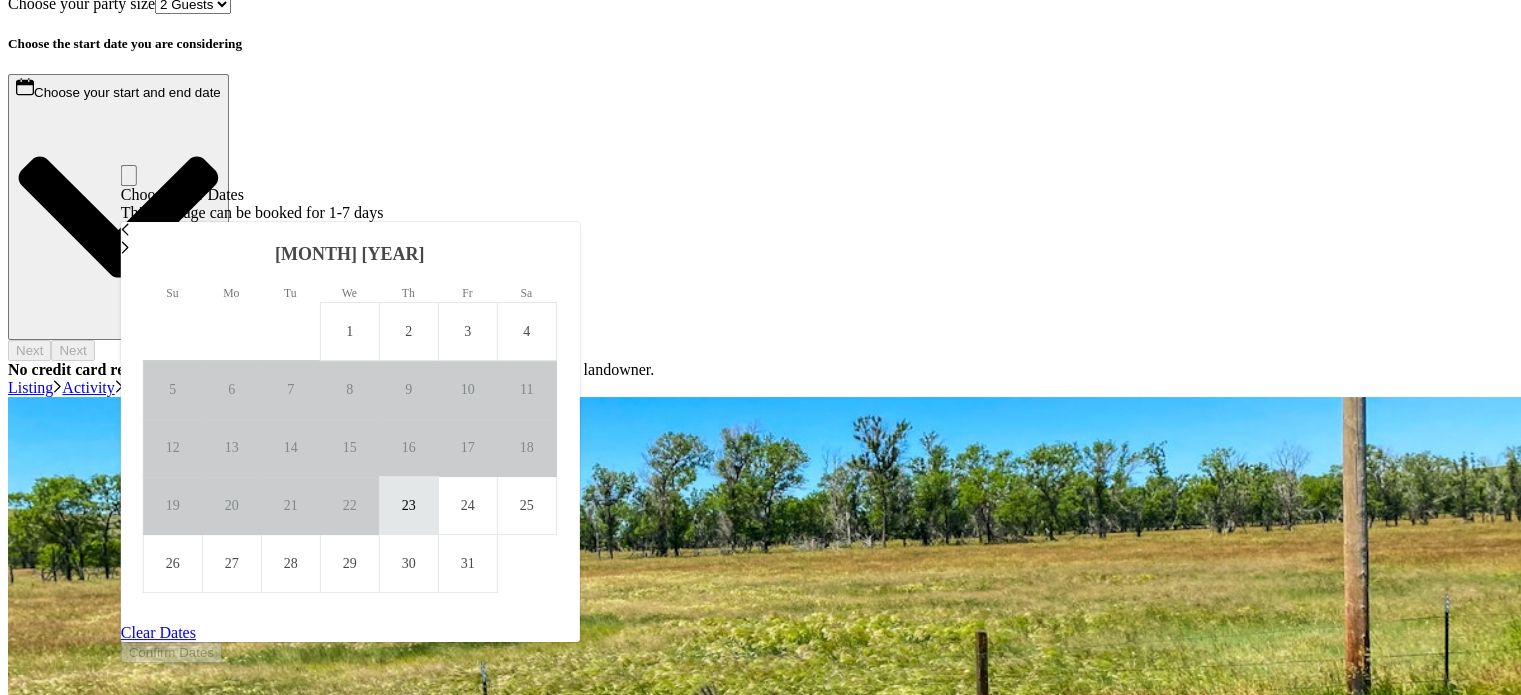scroll, scrollTop: 272, scrollLeft: 0, axis: vertical 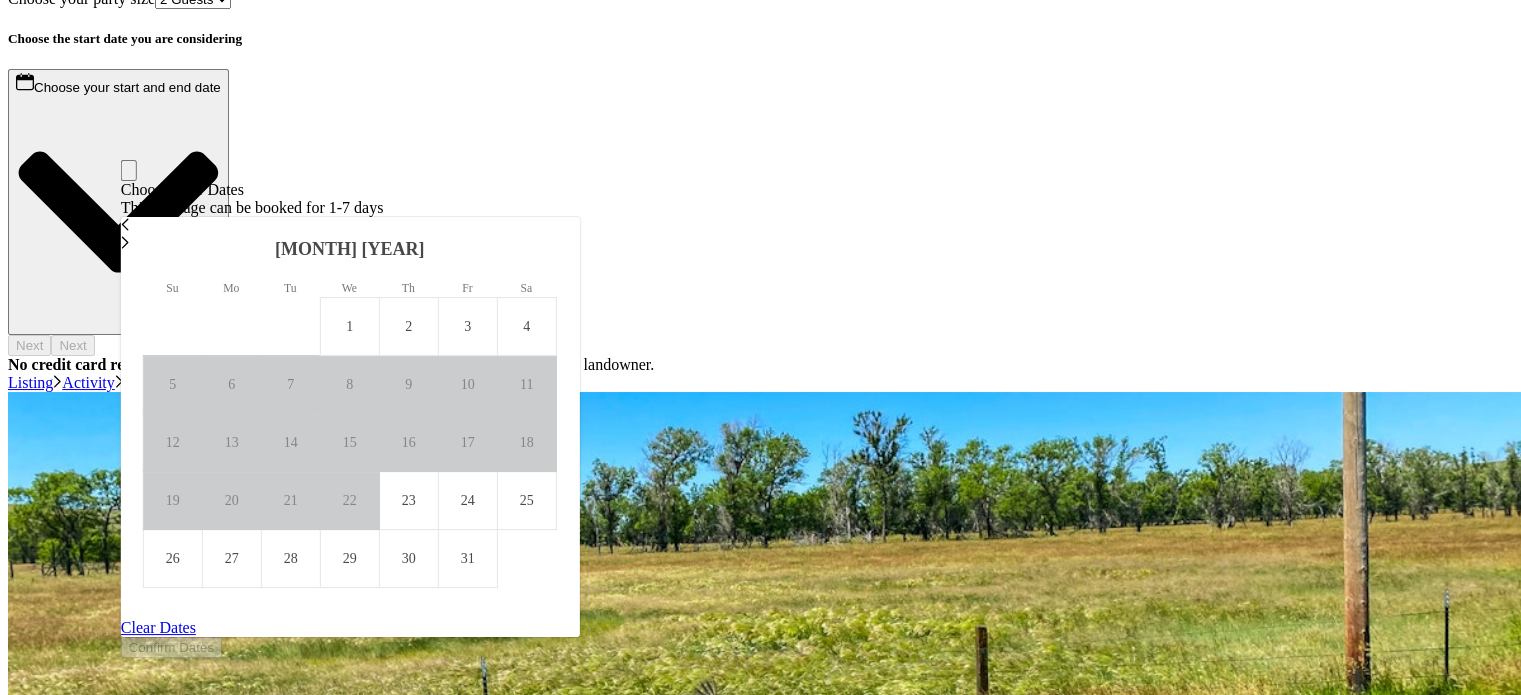 click at bounding box center (125, 224) 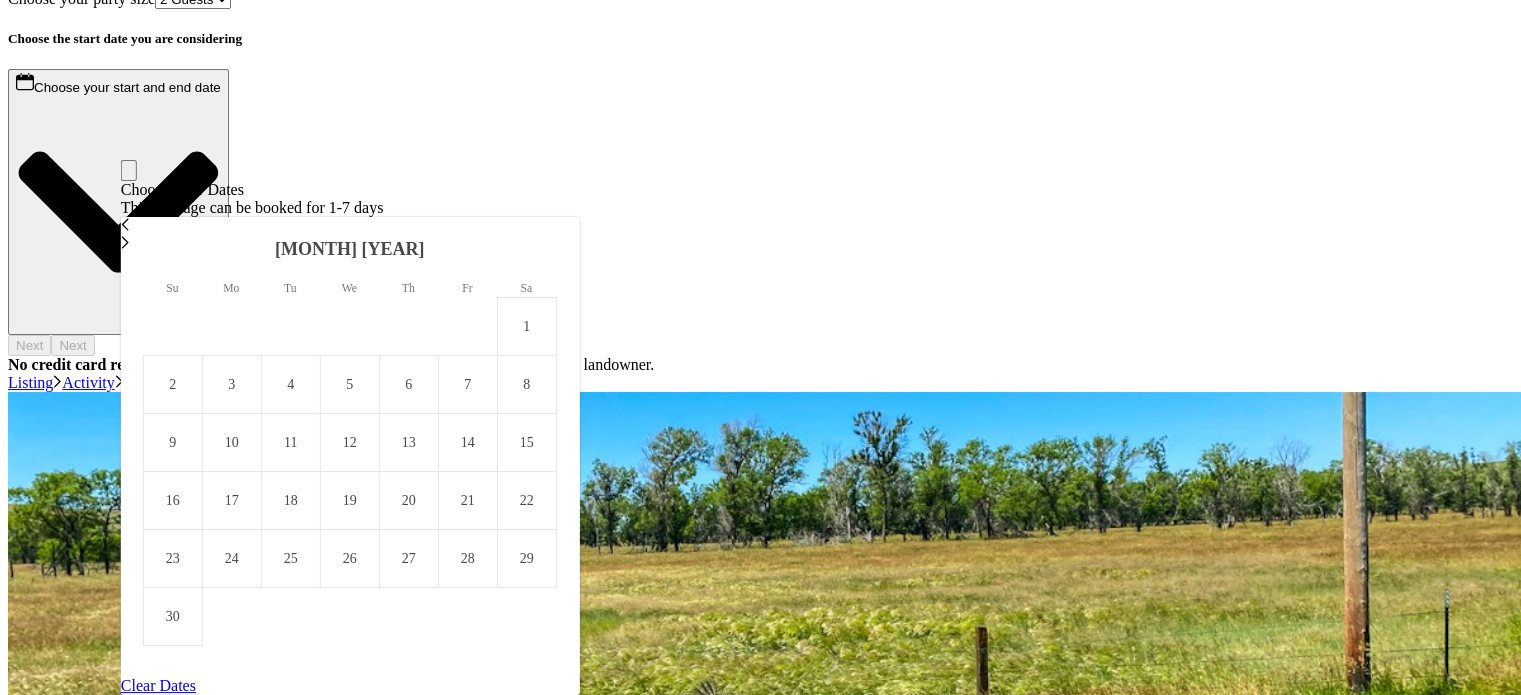 click at bounding box center (350, 226) 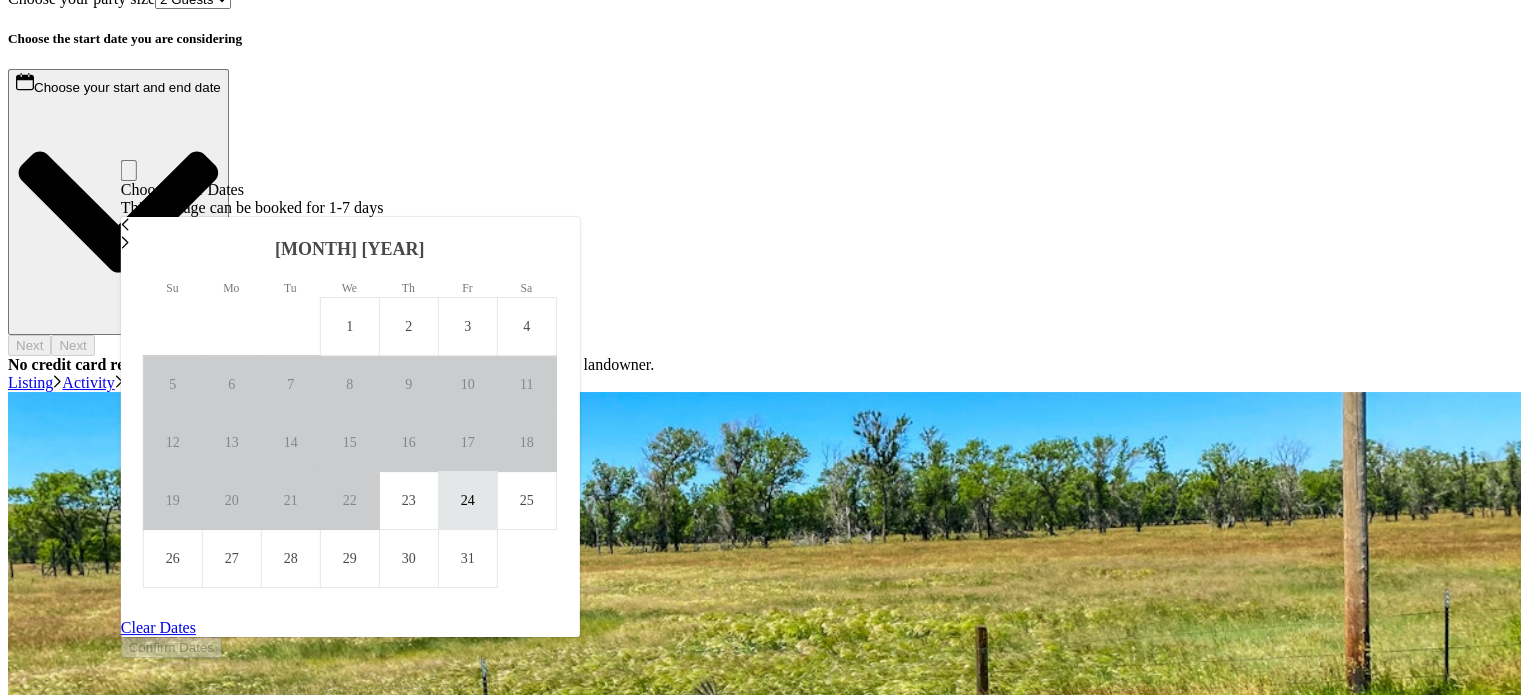 click on "24" at bounding box center (350, 500) 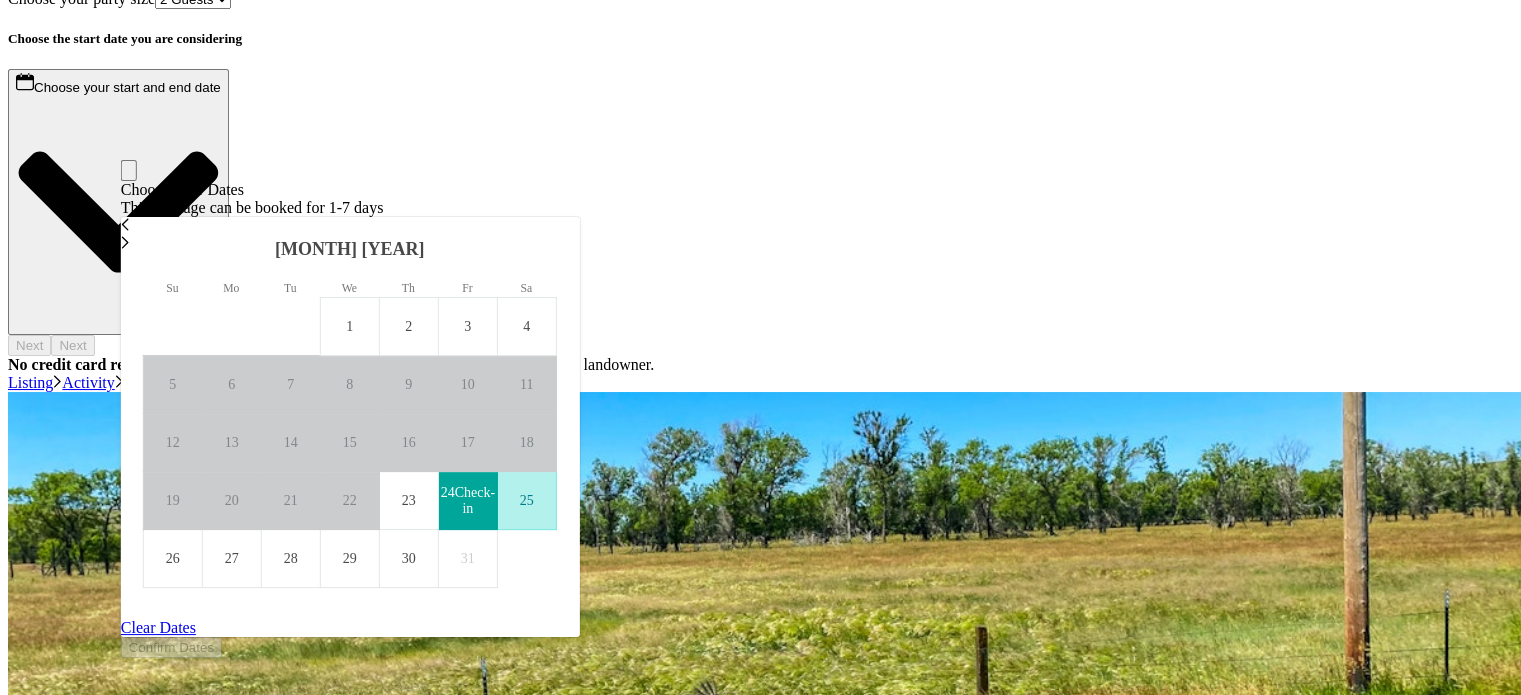 click on "25" at bounding box center [527, 500] 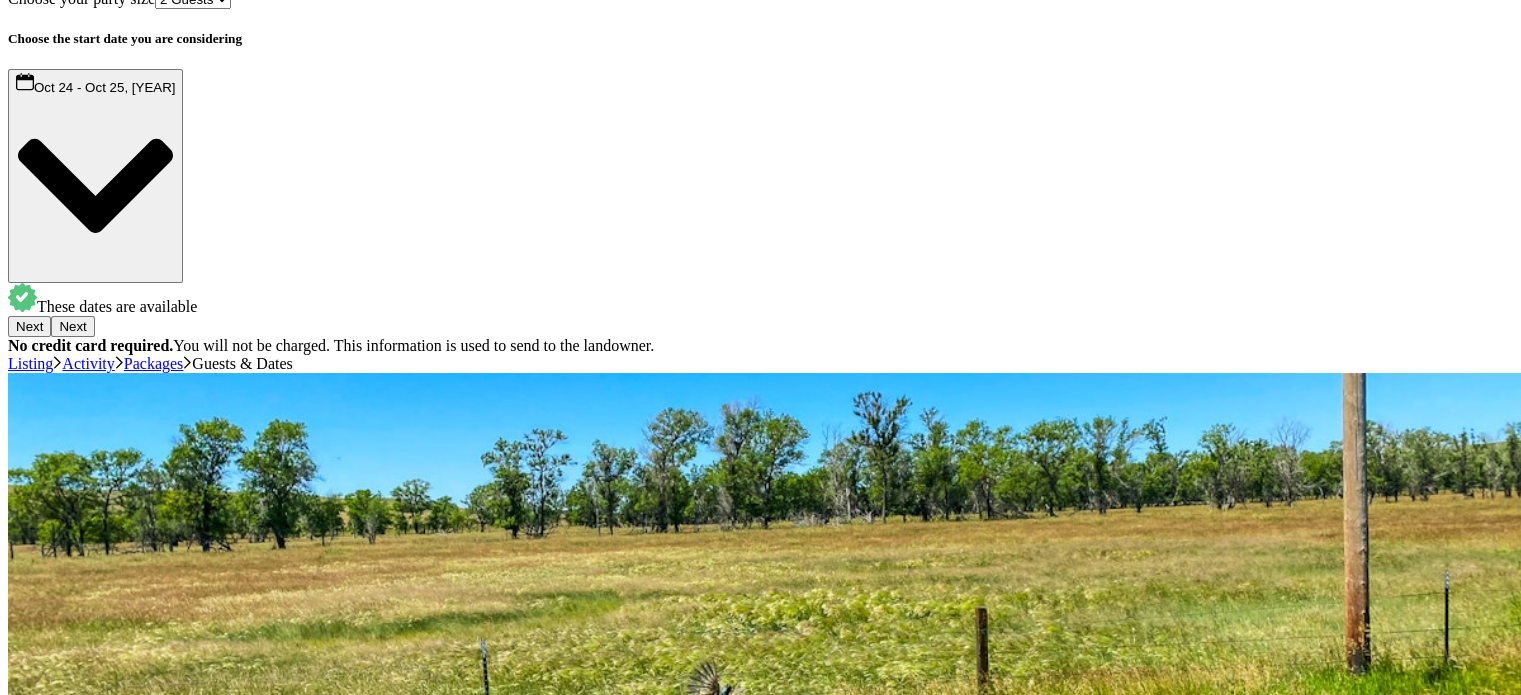 scroll, scrollTop: 139, scrollLeft: 0, axis: vertical 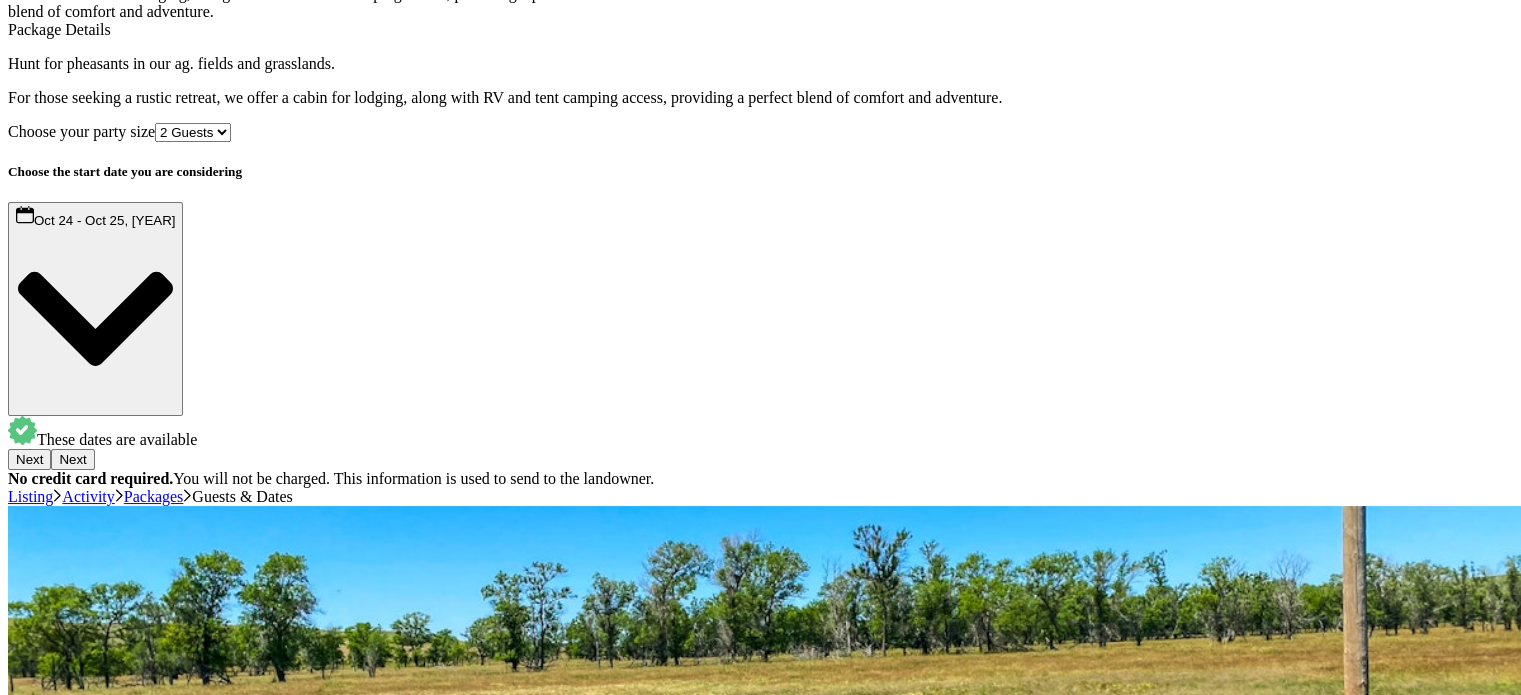 click on "Next" at bounding box center [72, 459] 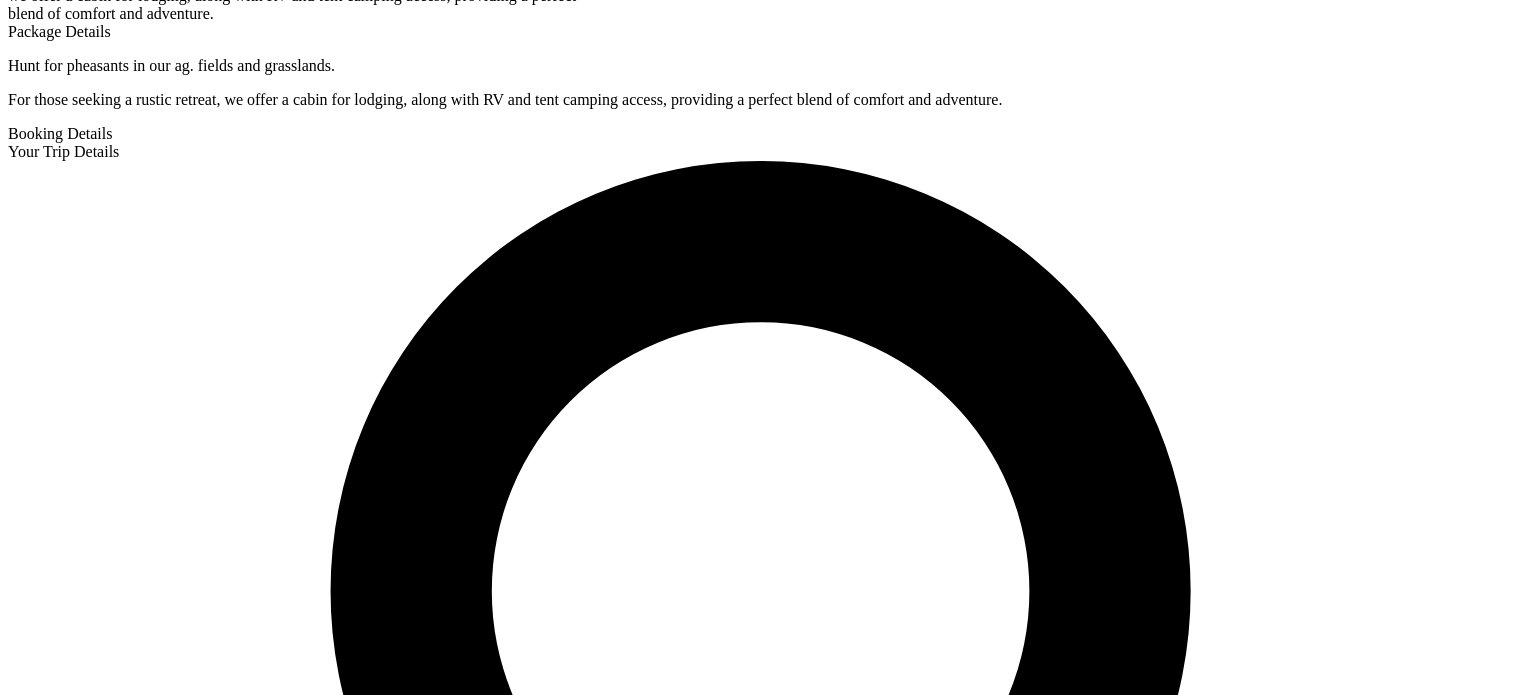 scroll, scrollTop: 200, scrollLeft: 0, axis: vertical 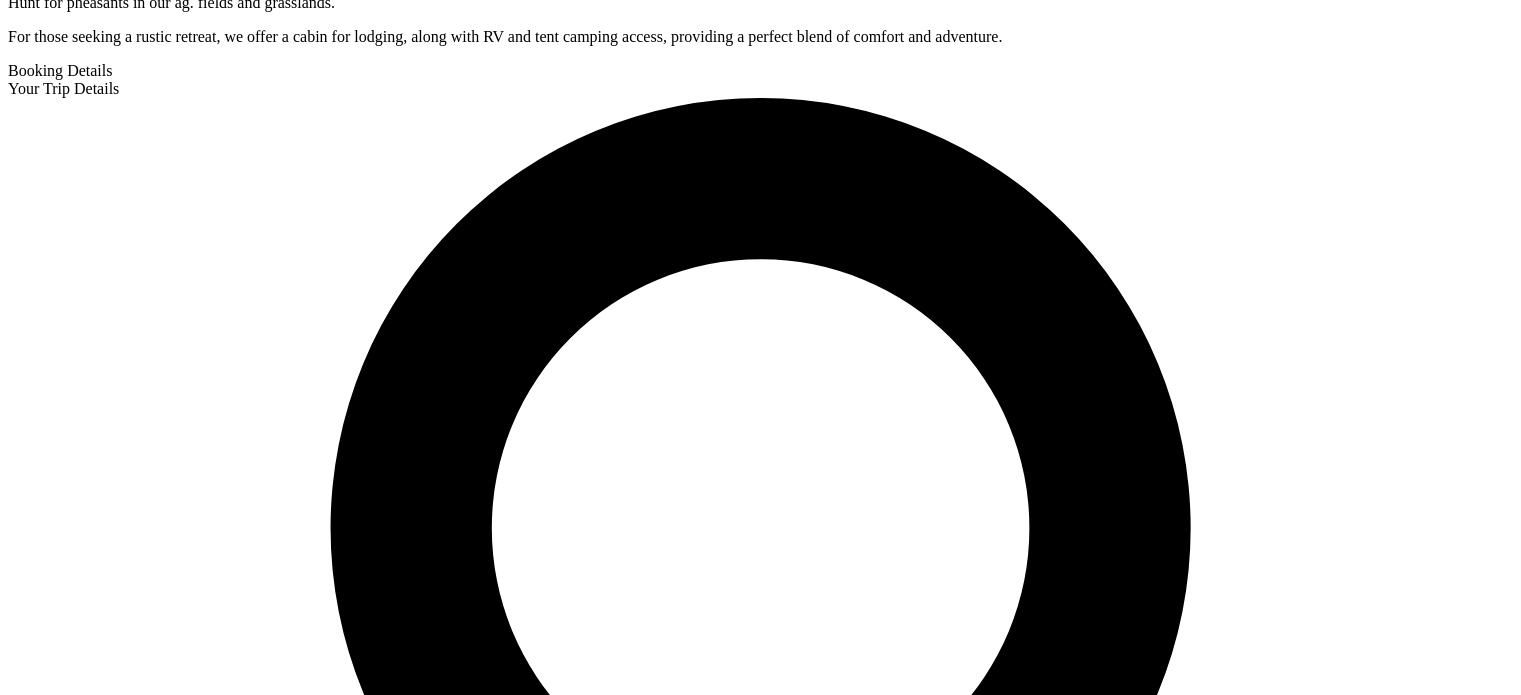click on "Include a message with your inquiry for [FIRST] [LAST]." at bounding box center [461, 6523] 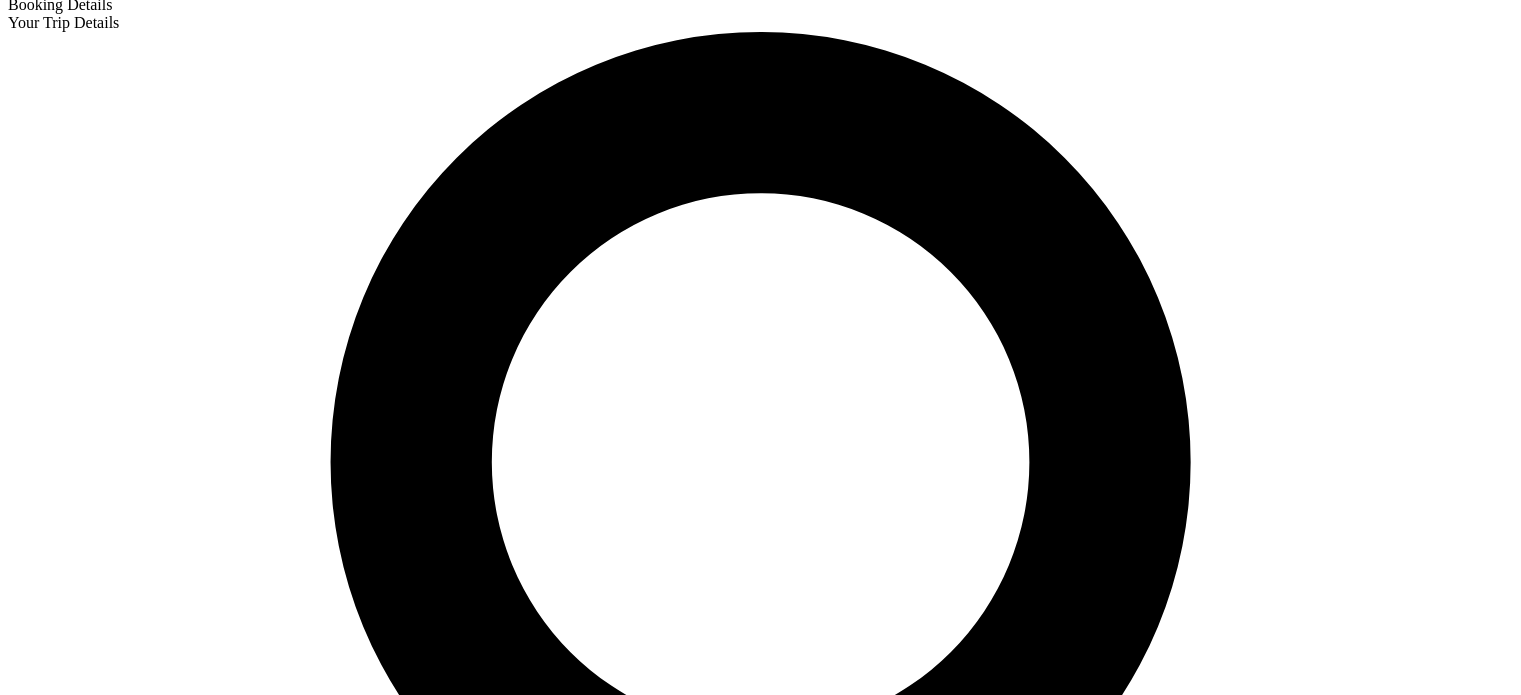 scroll, scrollTop: 300, scrollLeft: 0, axis: vertical 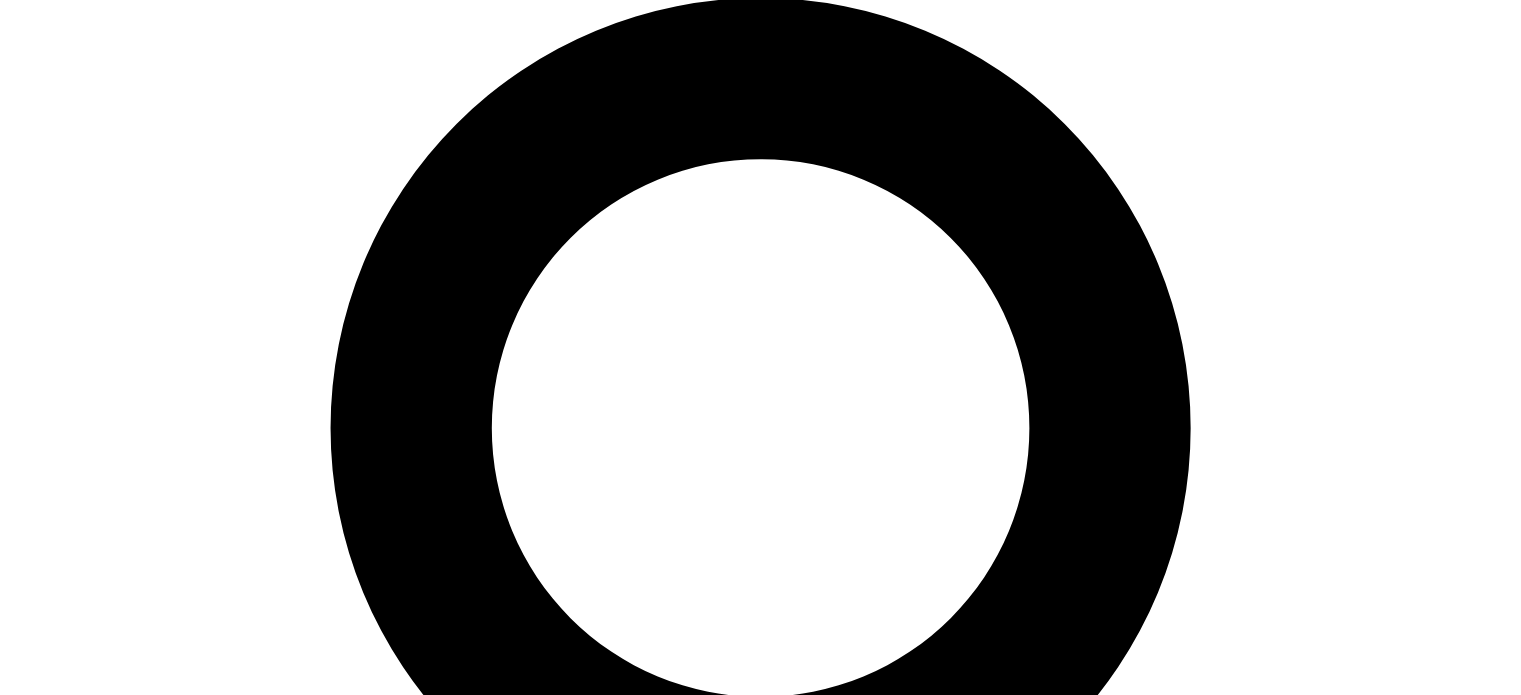 type on "Would like to know about lodging nearby and how far. Tell me more about your rustic cabin. Coming from so central  [STATE]. My husband is a vet, me a retired teacher. 2 E. cockers, 2 GSPs." 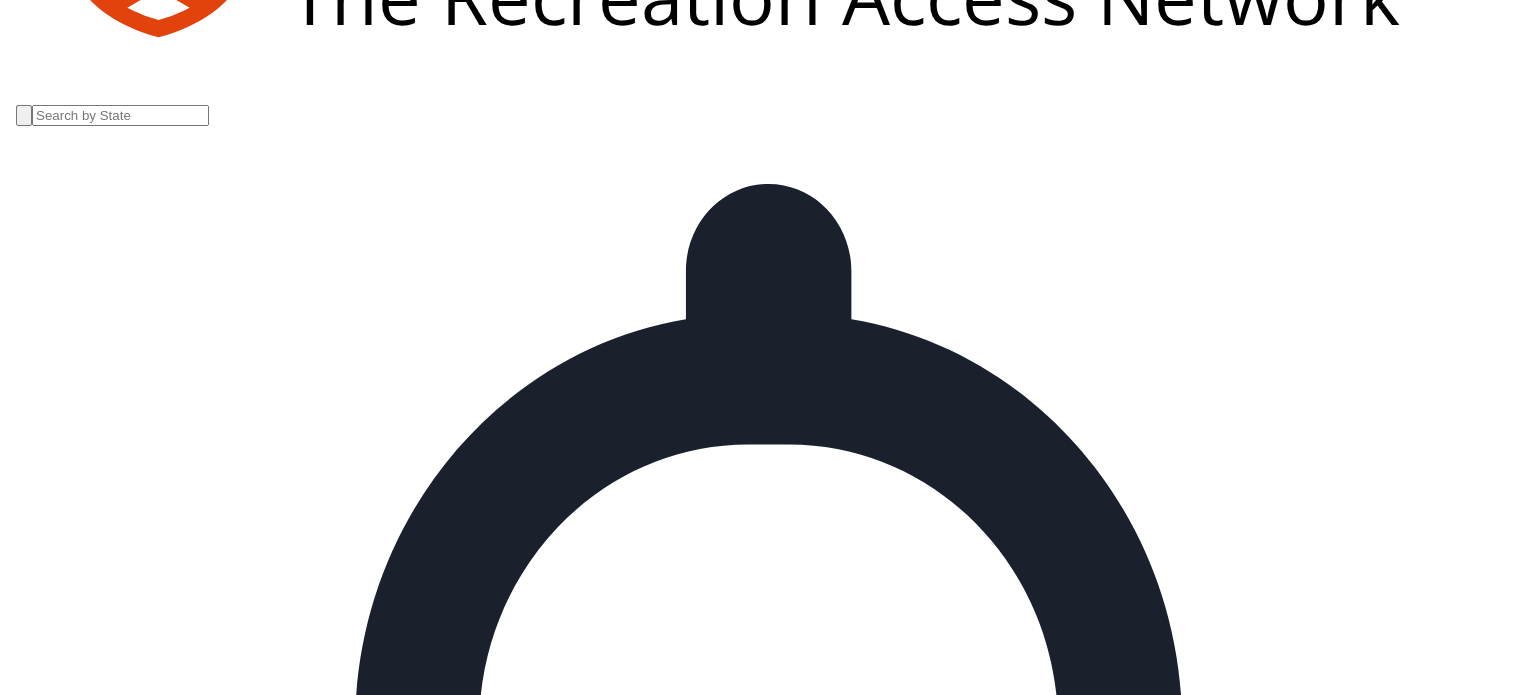 scroll, scrollTop: 0, scrollLeft: 0, axis: both 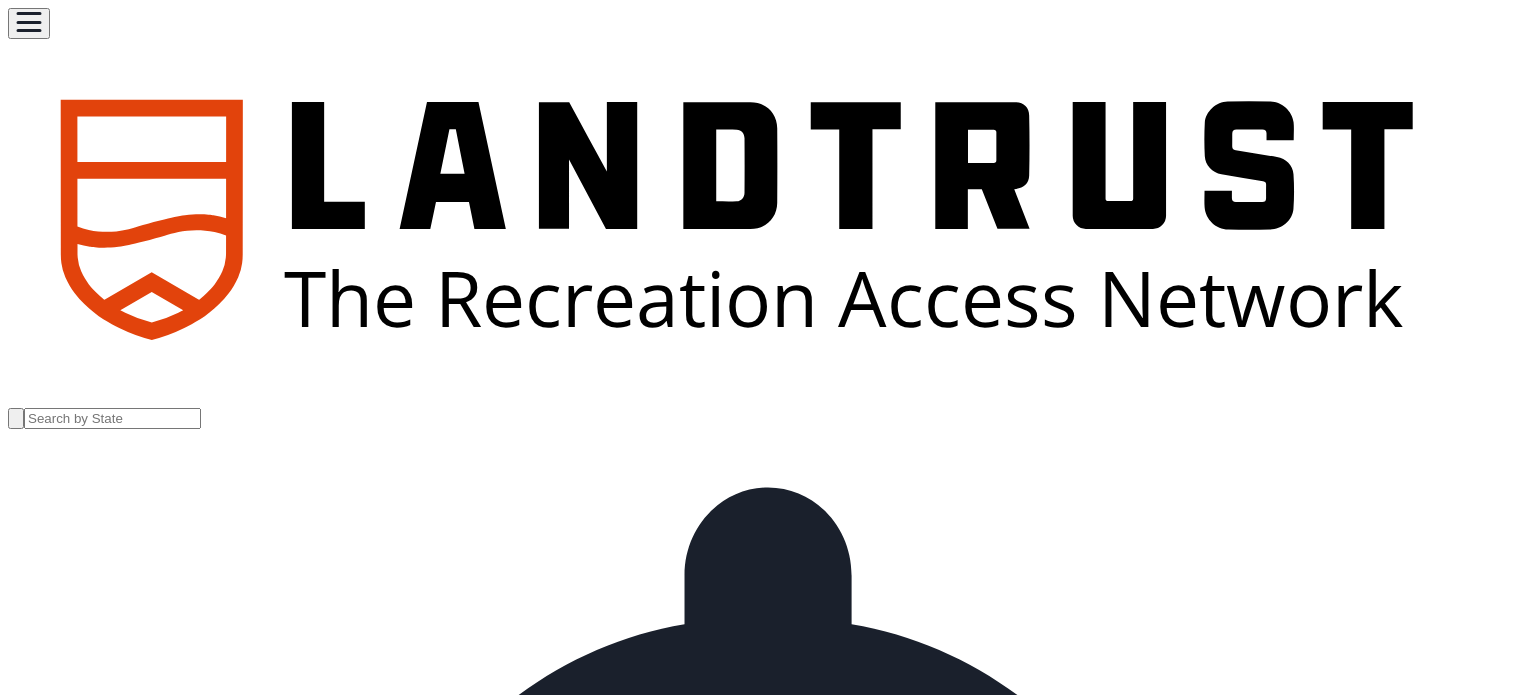click at bounding box center [16, 5080] 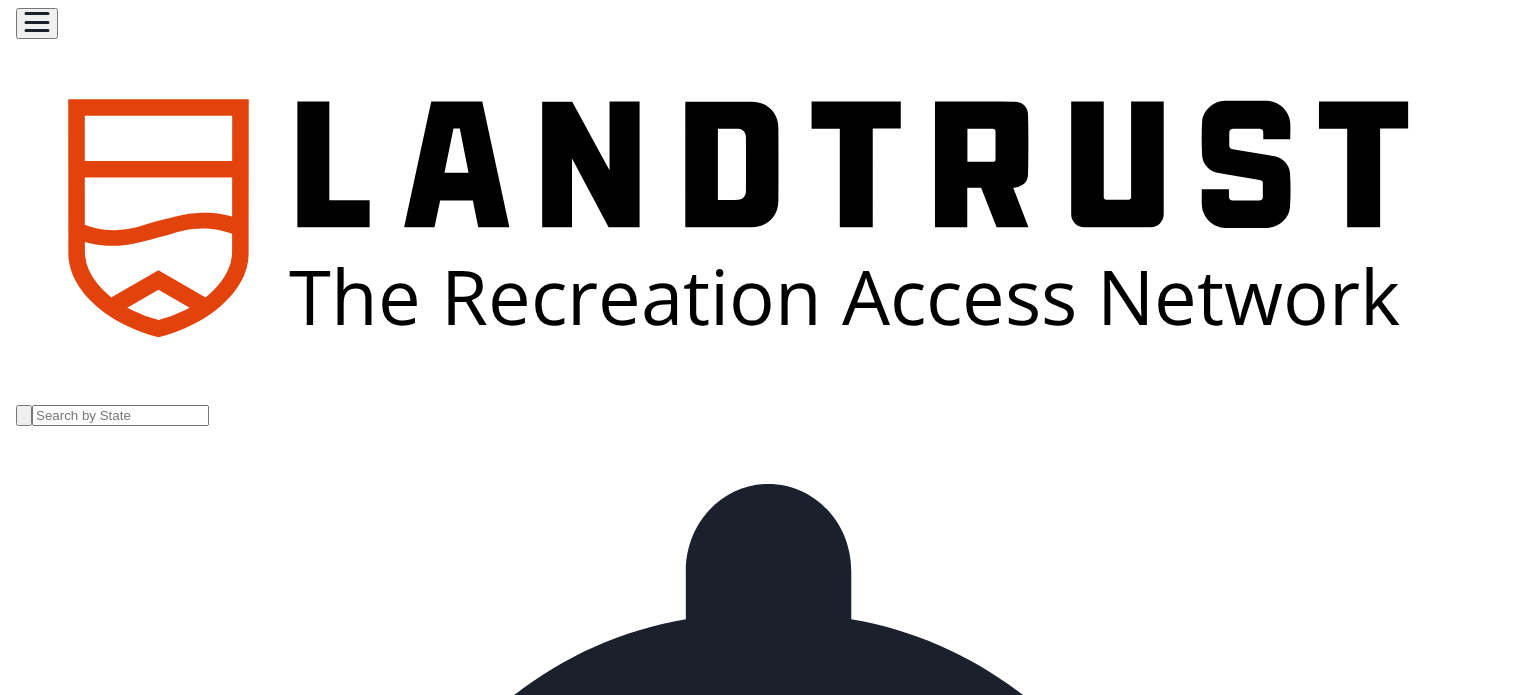 scroll, scrollTop: 0, scrollLeft: 0, axis: both 